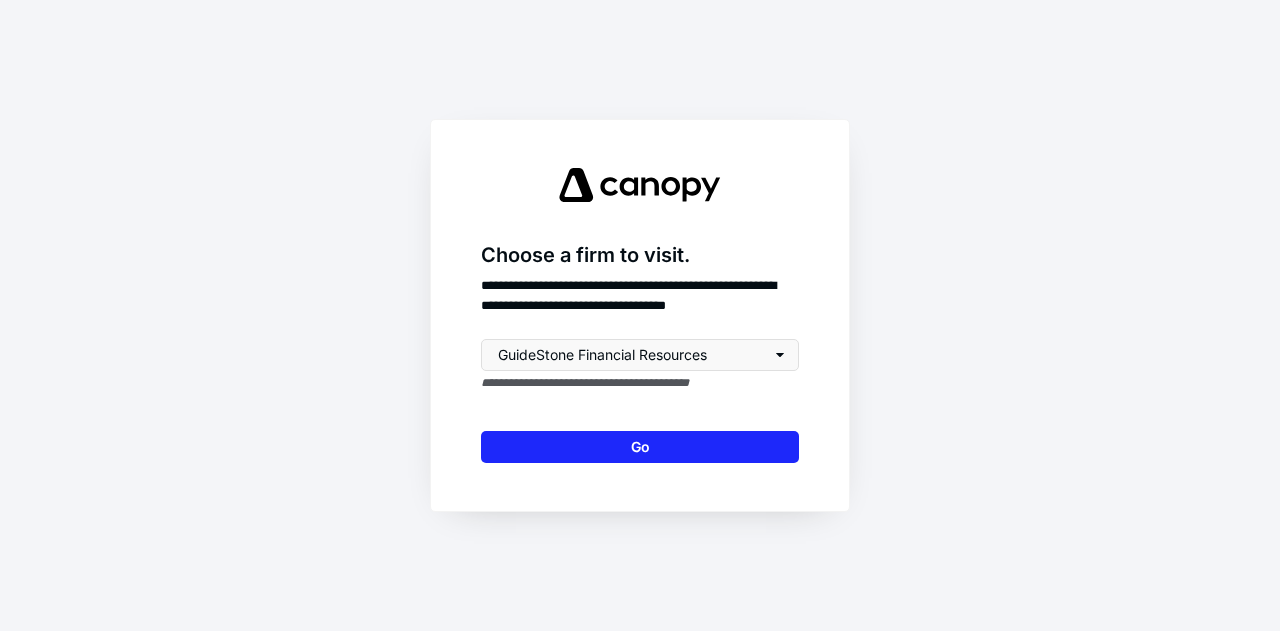 scroll, scrollTop: 0, scrollLeft: 0, axis: both 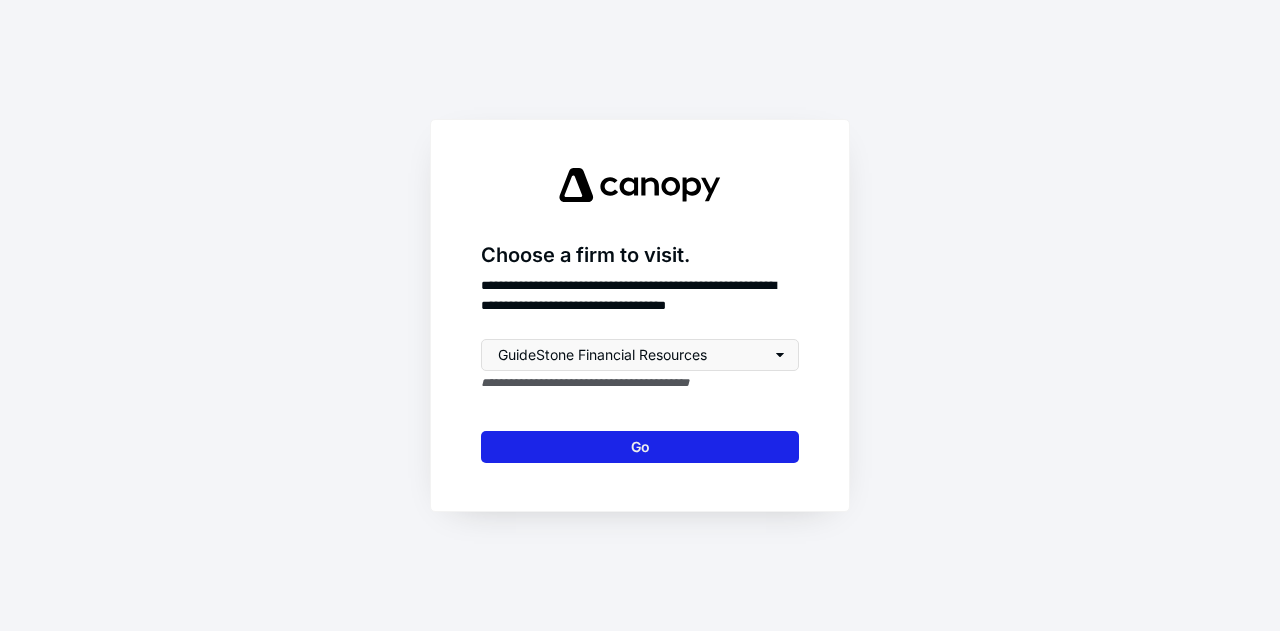 click on "Go" at bounding box center (640, 447) 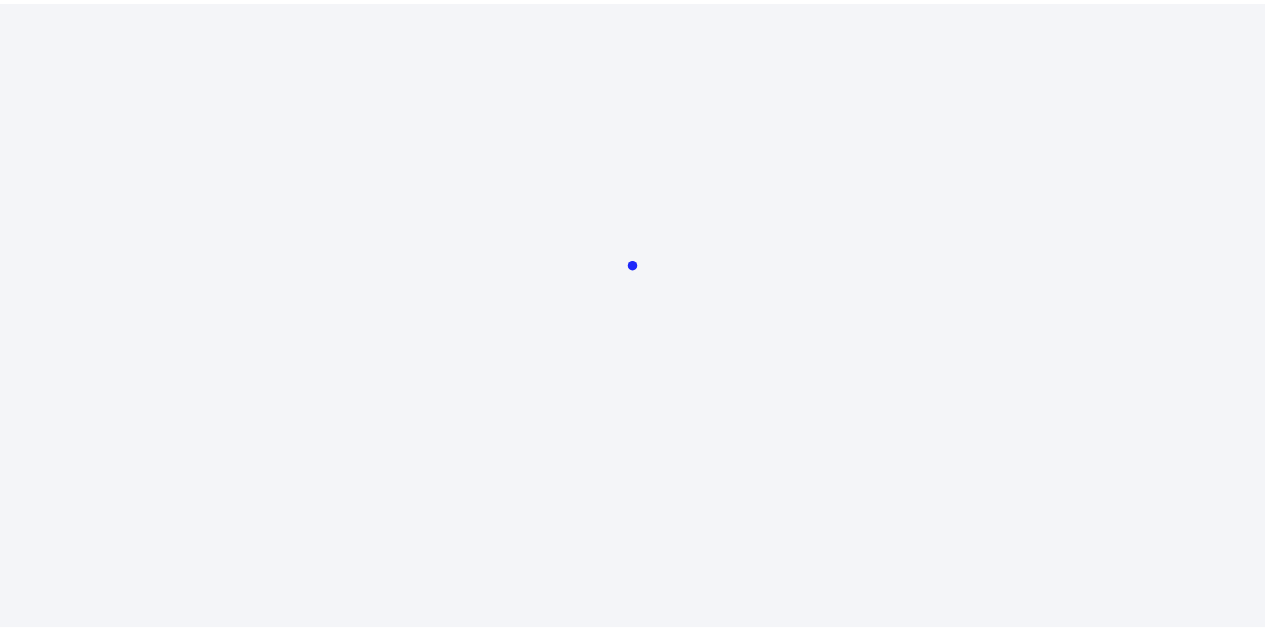 scroll, scrollTop: 0, scrollLeft: 0, axis: both 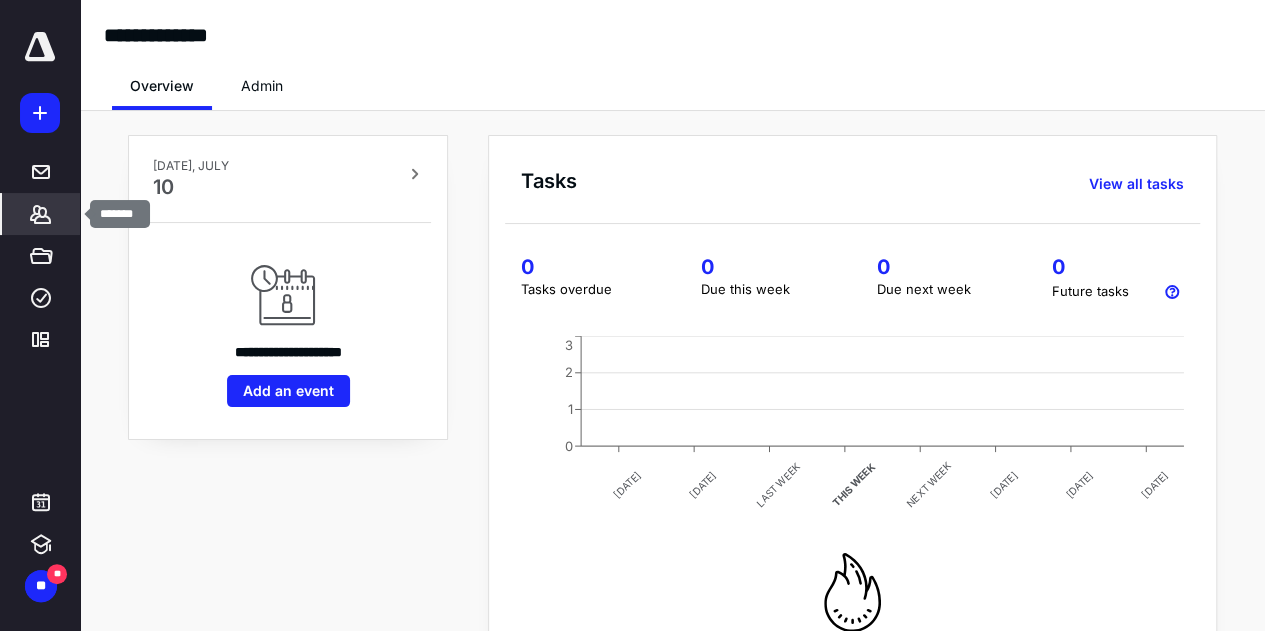 click 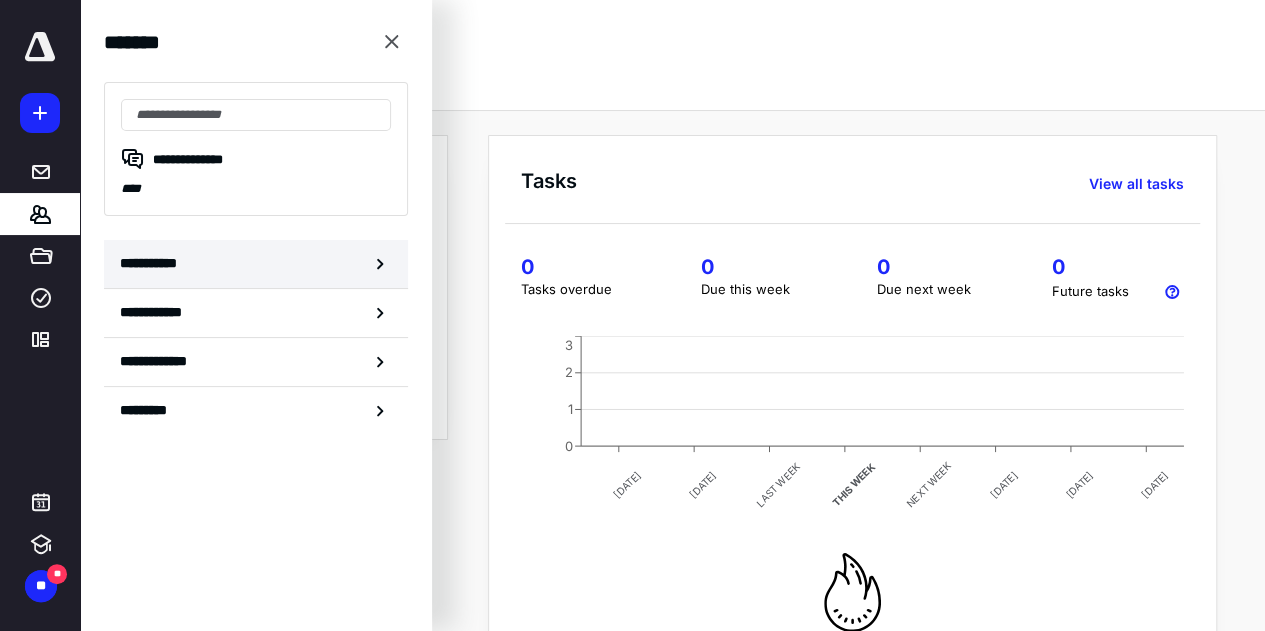 click on "**********" at bounding box center [153, 263] 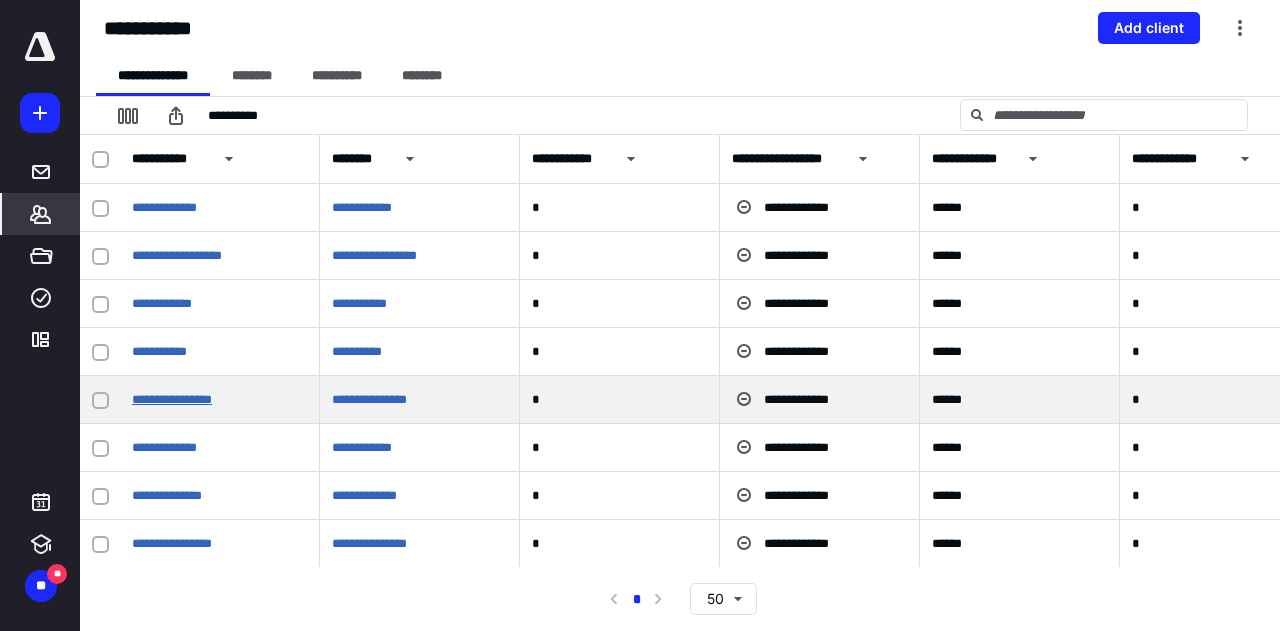click on "**********" at bounding box center [172, 399] 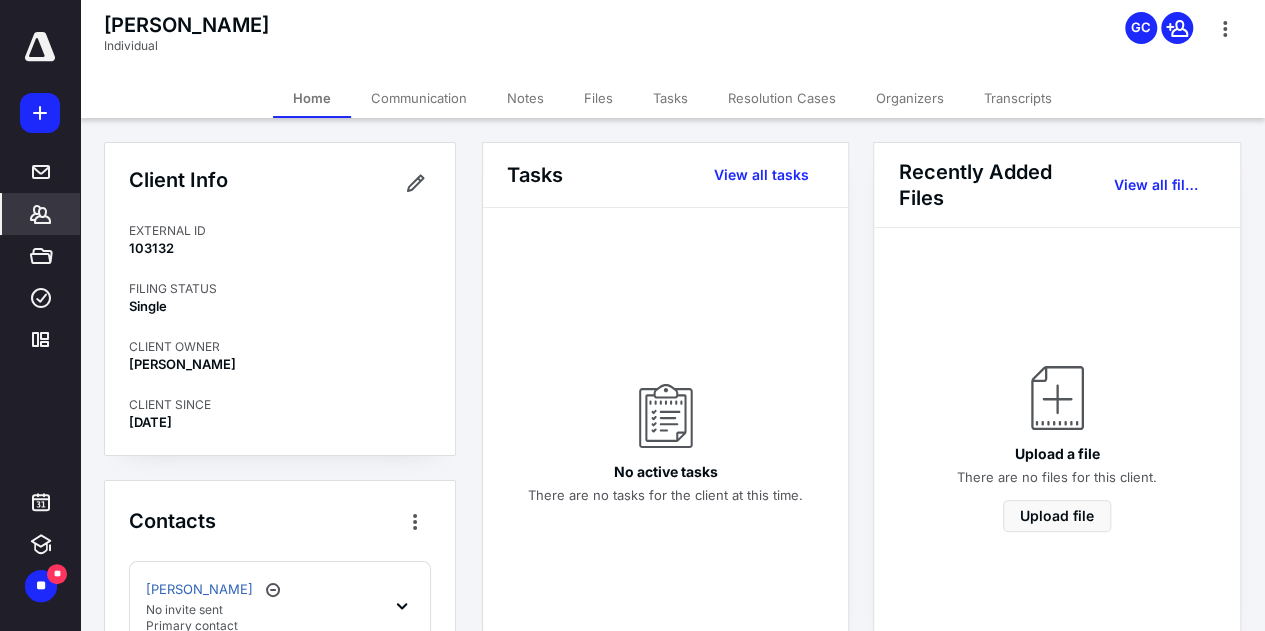 click on "Transcripts" at bounding box center [1018, 98] 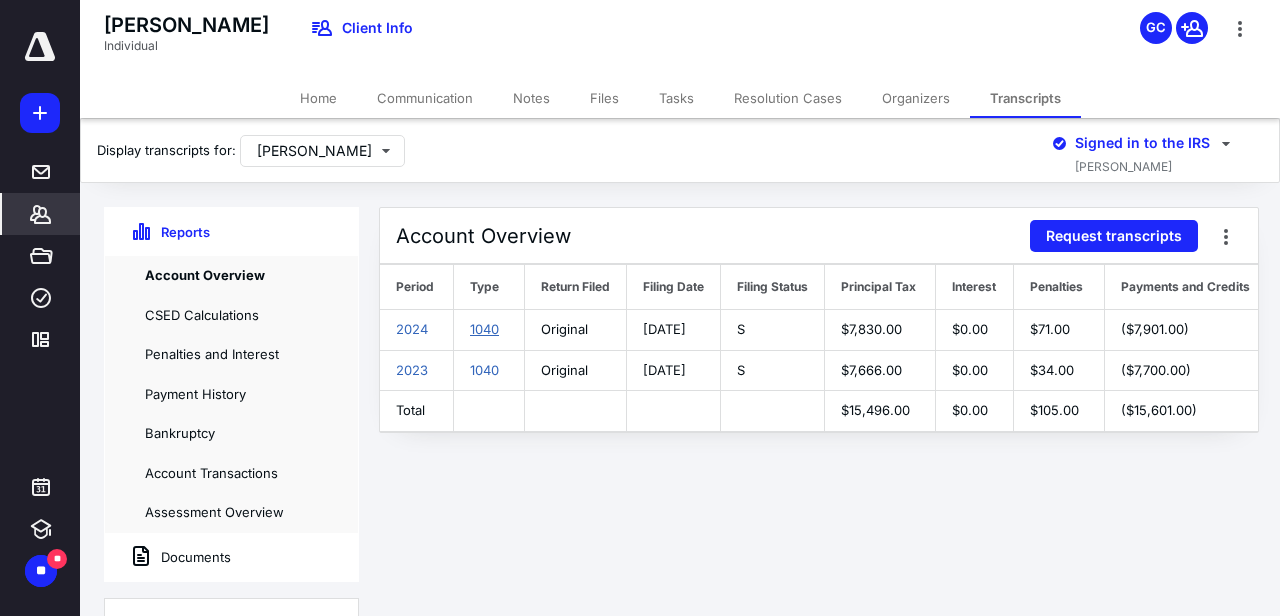 click on "1040" at bounding box center (484, 329) 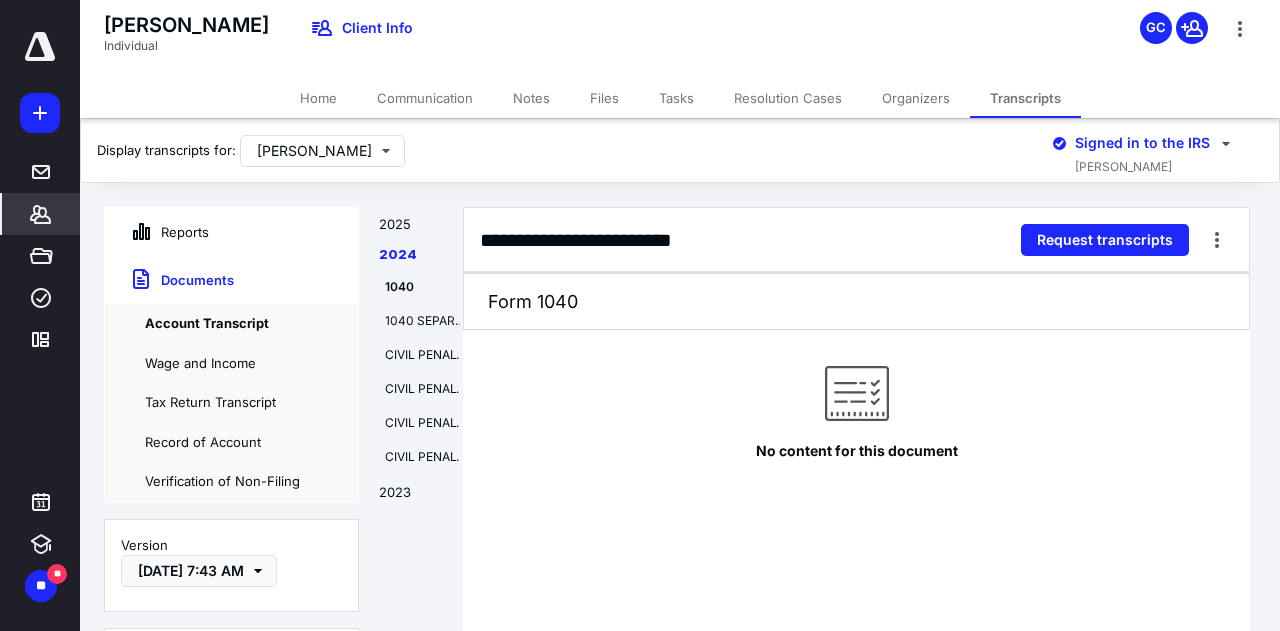 scroll, scrollTop: 3168, scrollLeft: 0, axis: vertical 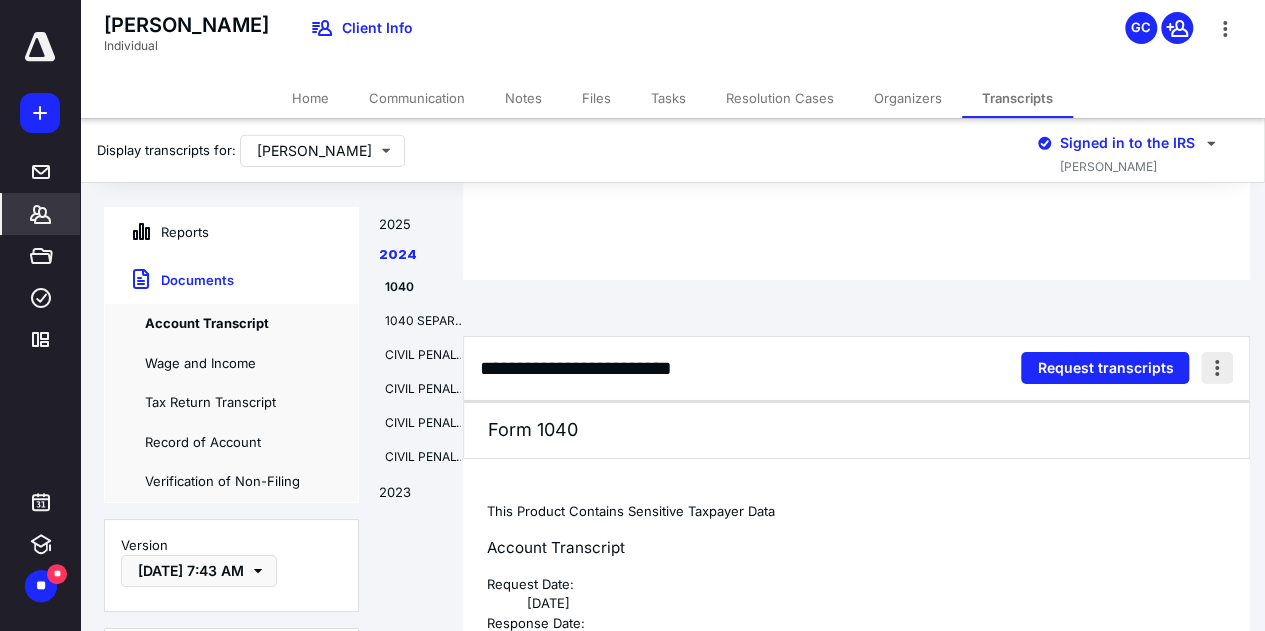 click at bounding box center [1217, 368] 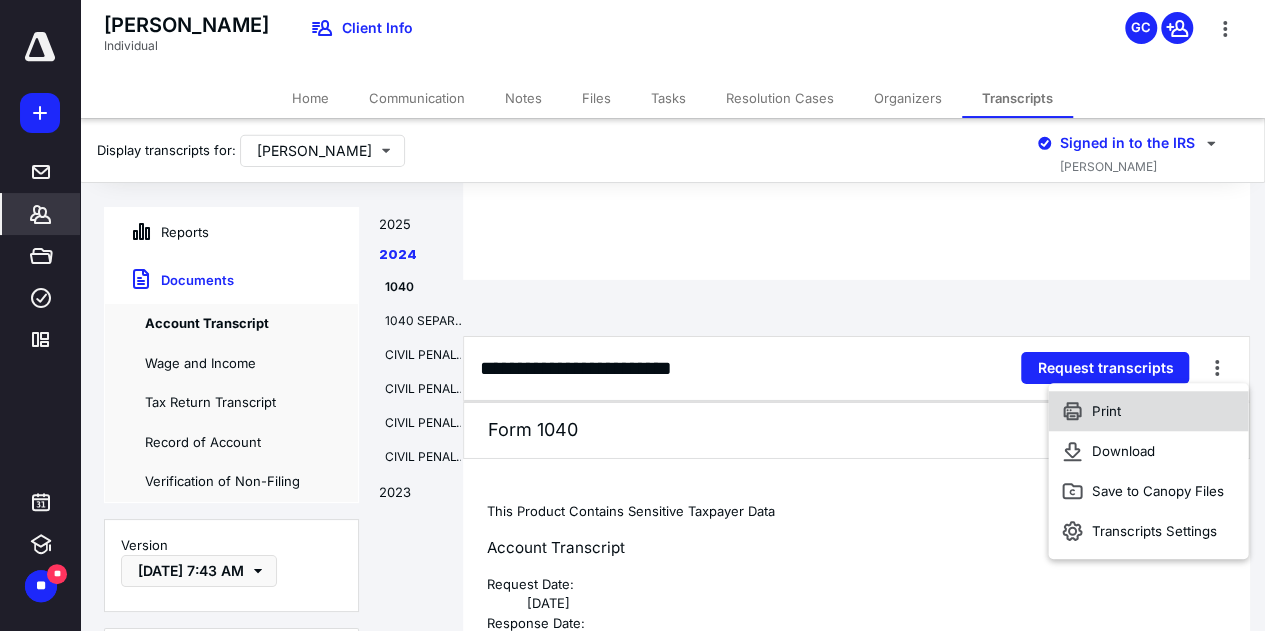 click on "Print" at bounding box center (1148, 411) 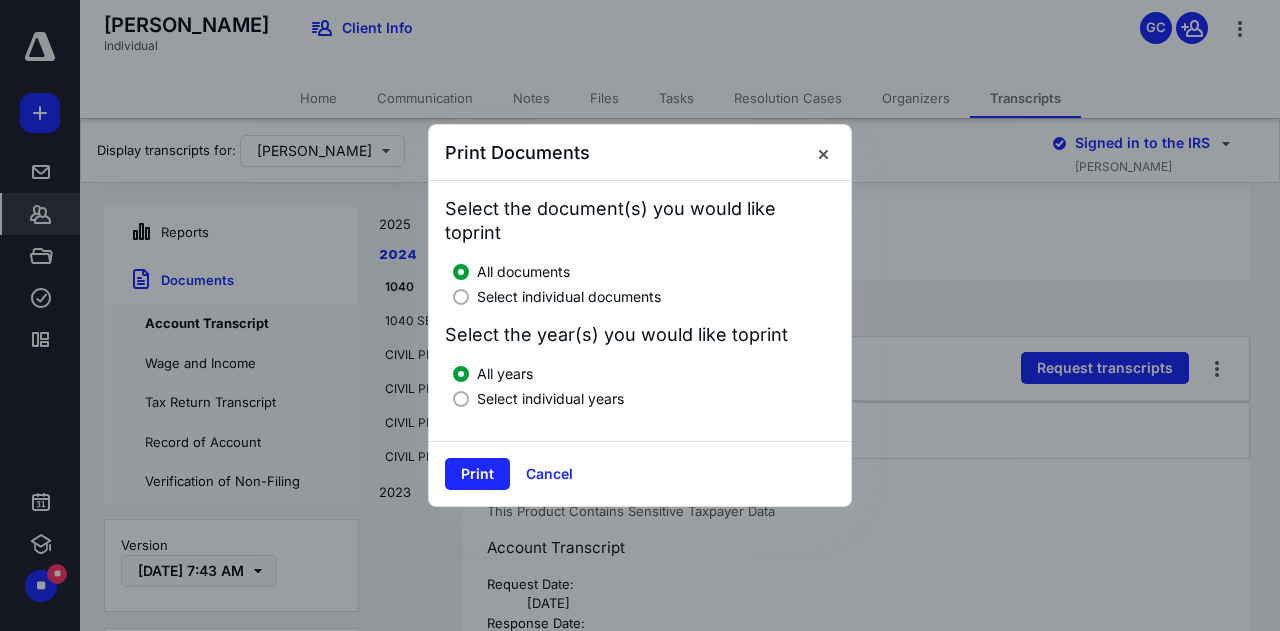 click at bounding box center [461, 297] 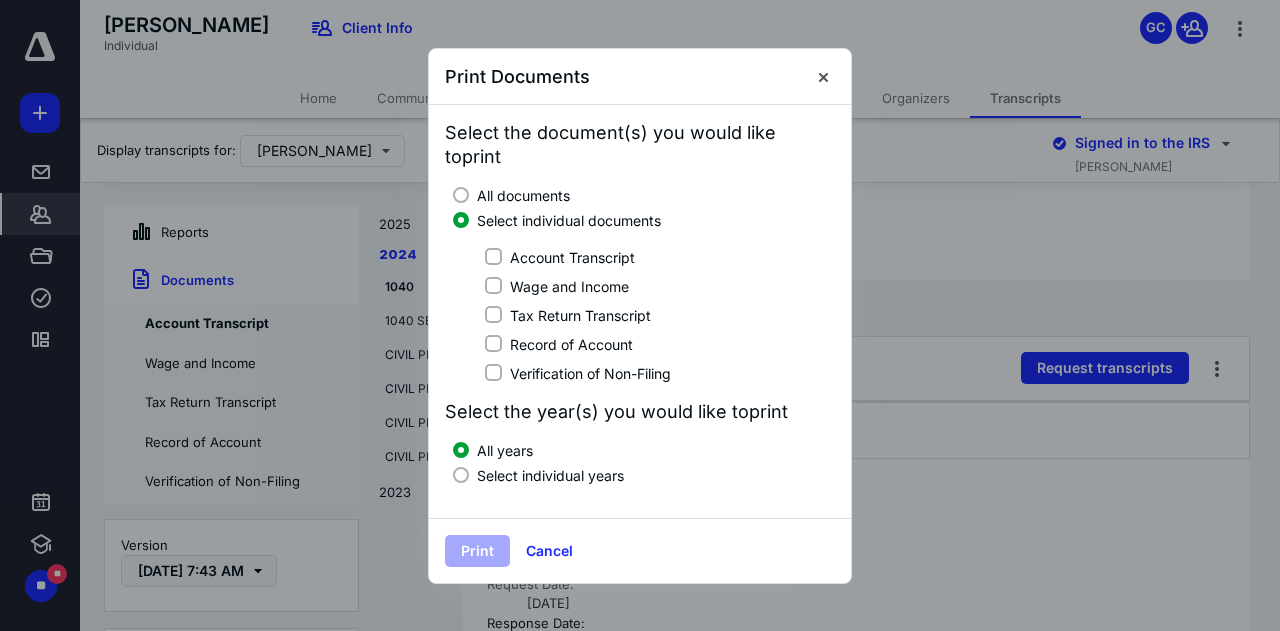 click on "Tax Return Transcript" at bounding box center (493, 315) 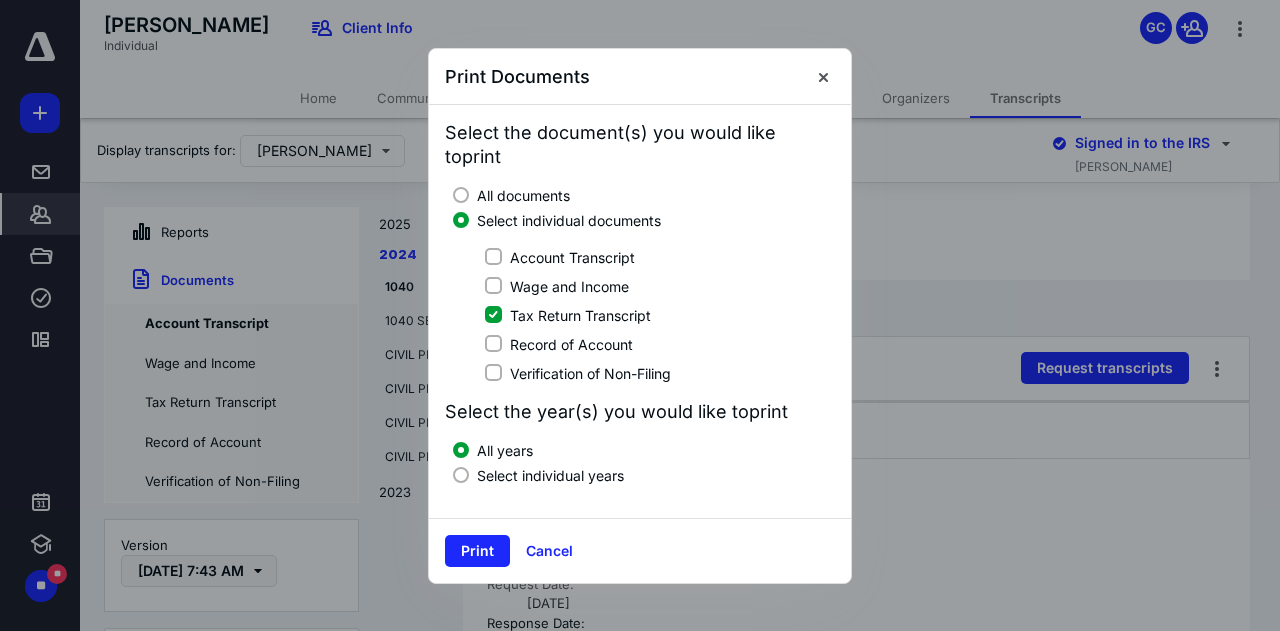 click at bounding box center [461, 475] 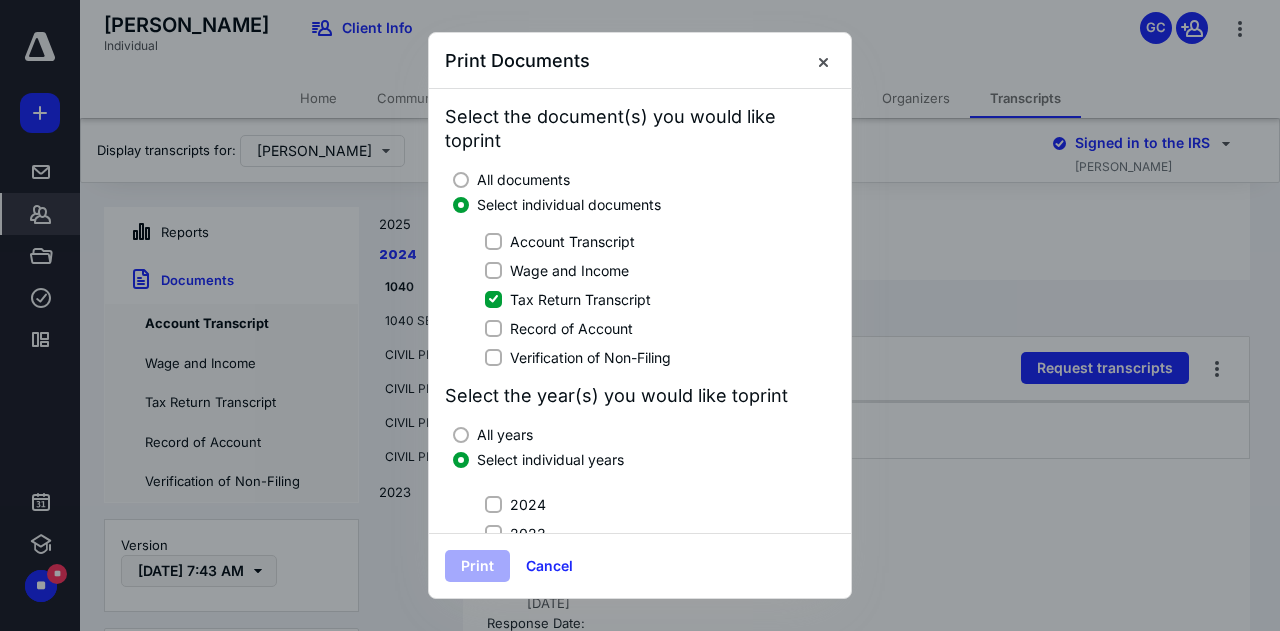 click 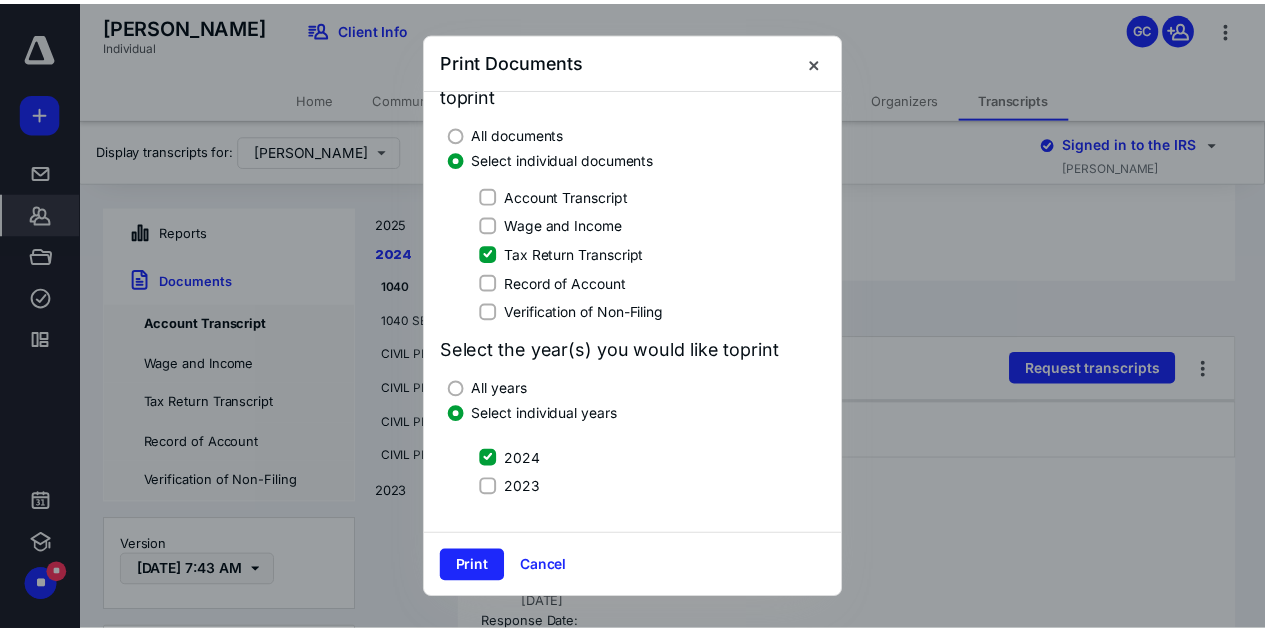 scroll, scrollTop: 72, scrollLeft: 0, axis: vertical 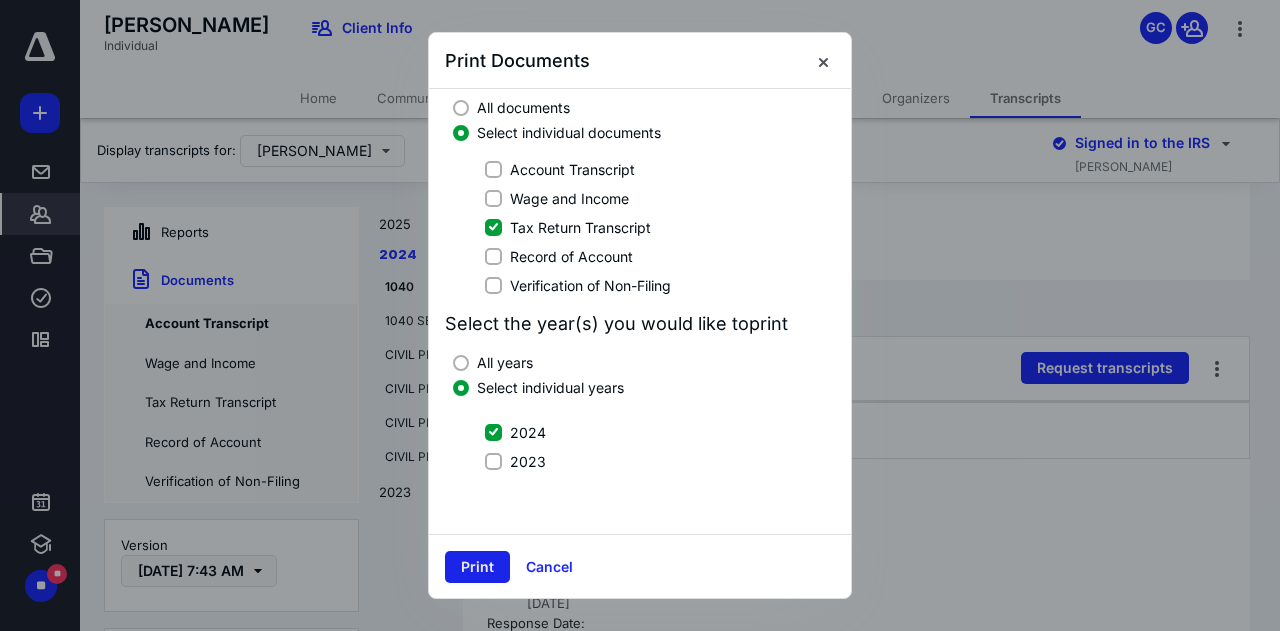 click on "Print" at bounding box center [477, 567] 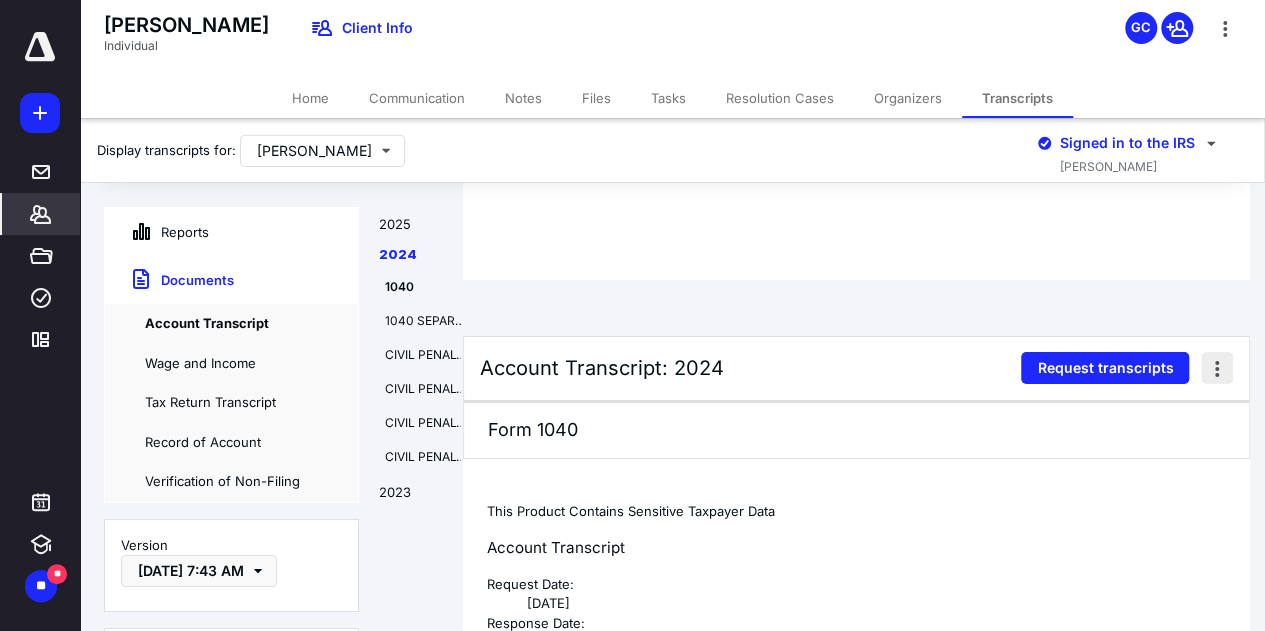 click at bounding box center (1217, 368) 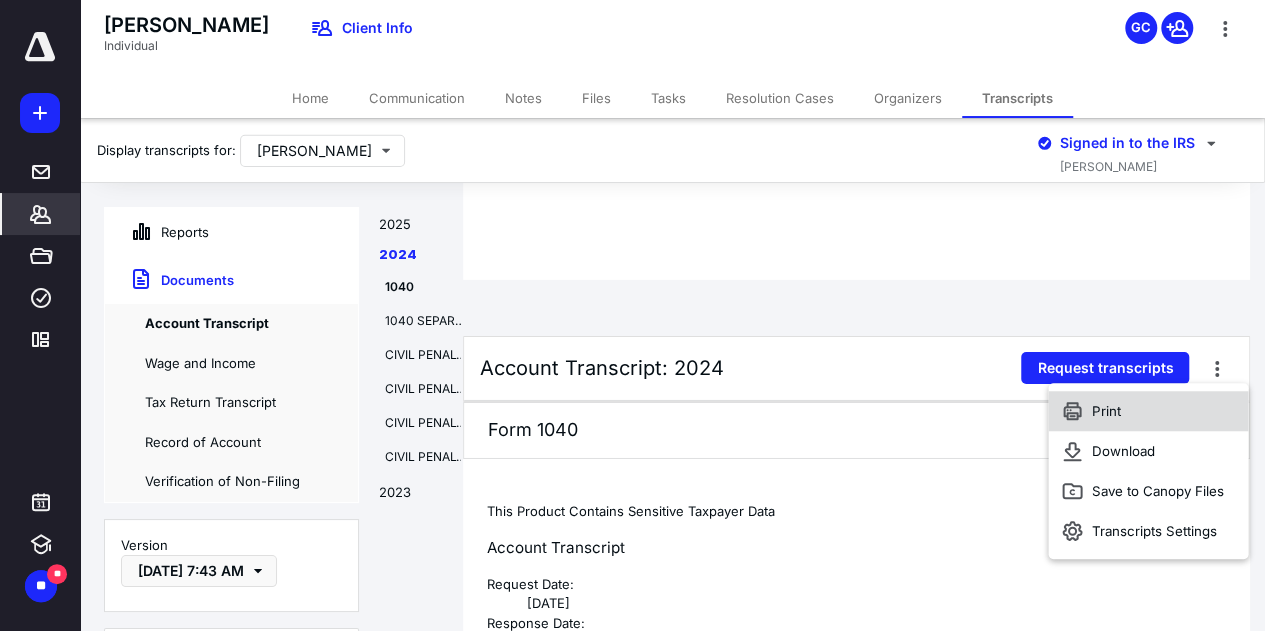 click on "Print" at bounding box center (1148, 411) 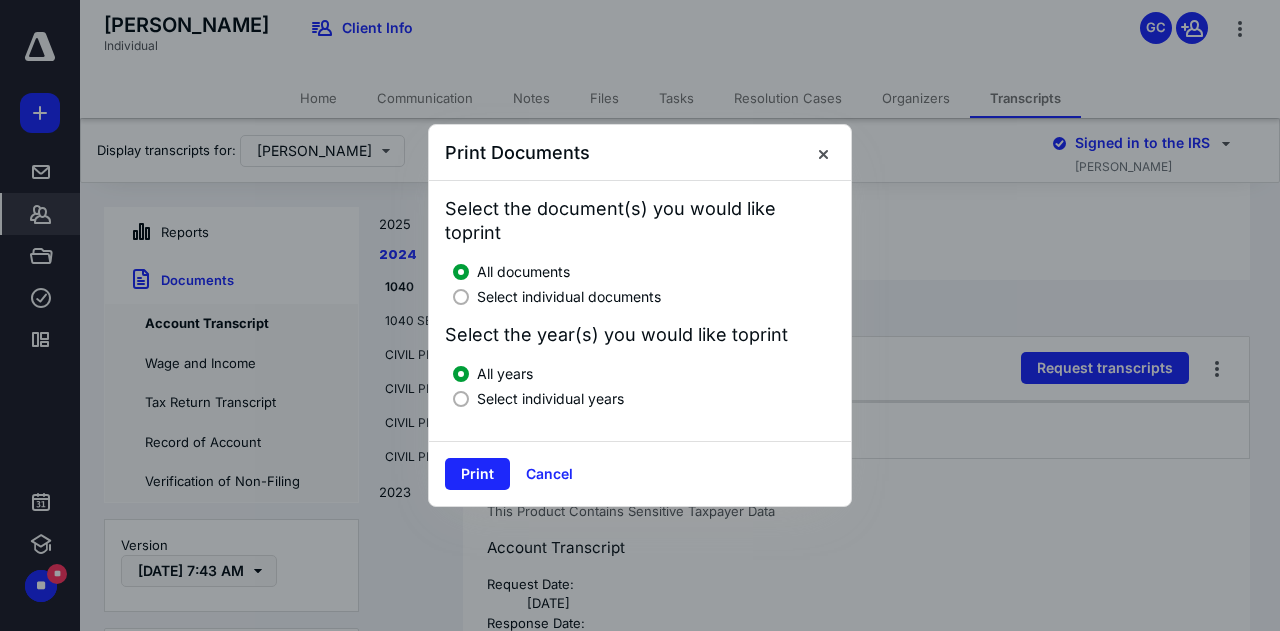 click at bounding box center [461, 297] 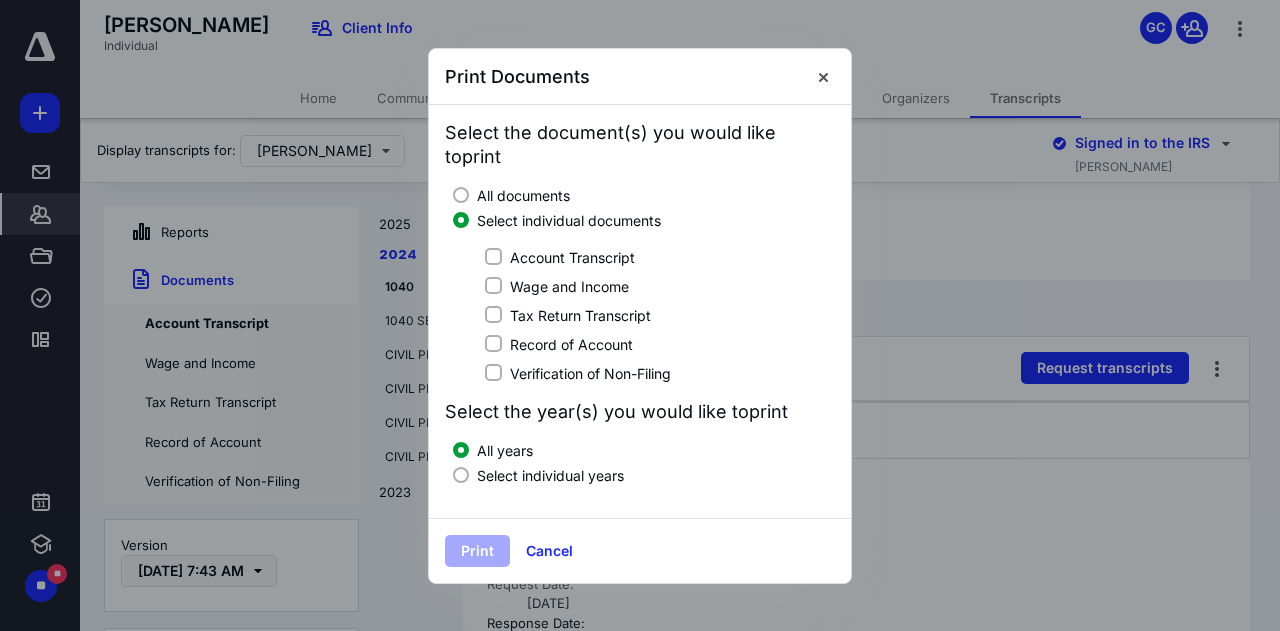 click 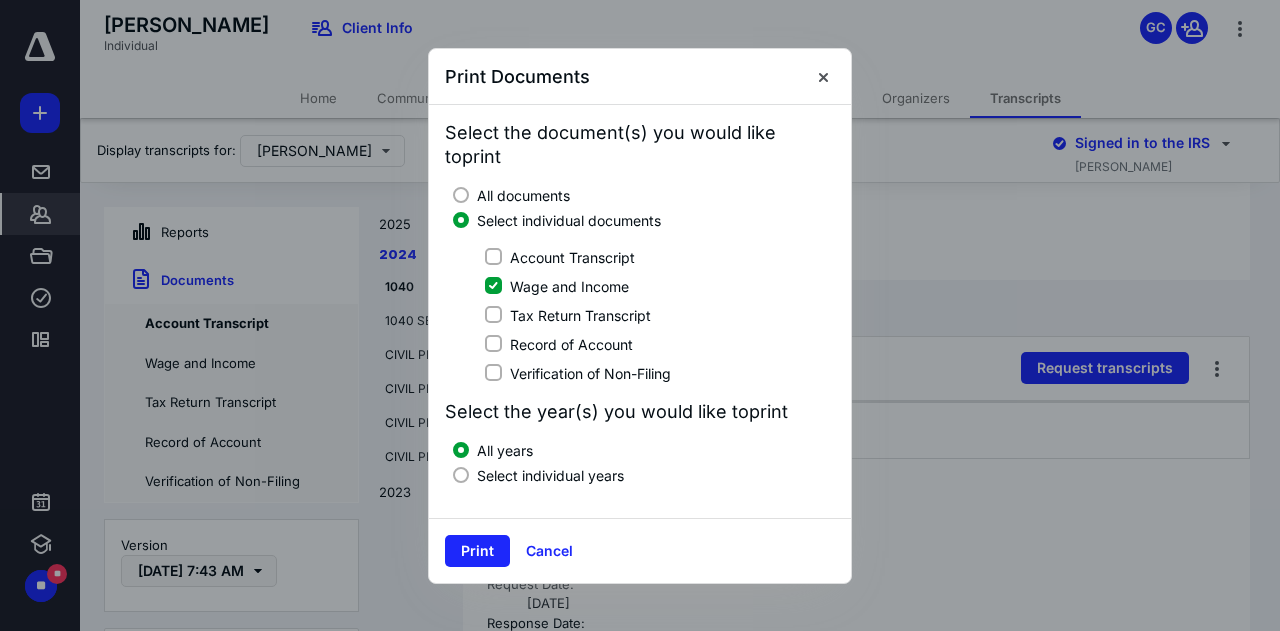 click at bounding box center (461, 475) 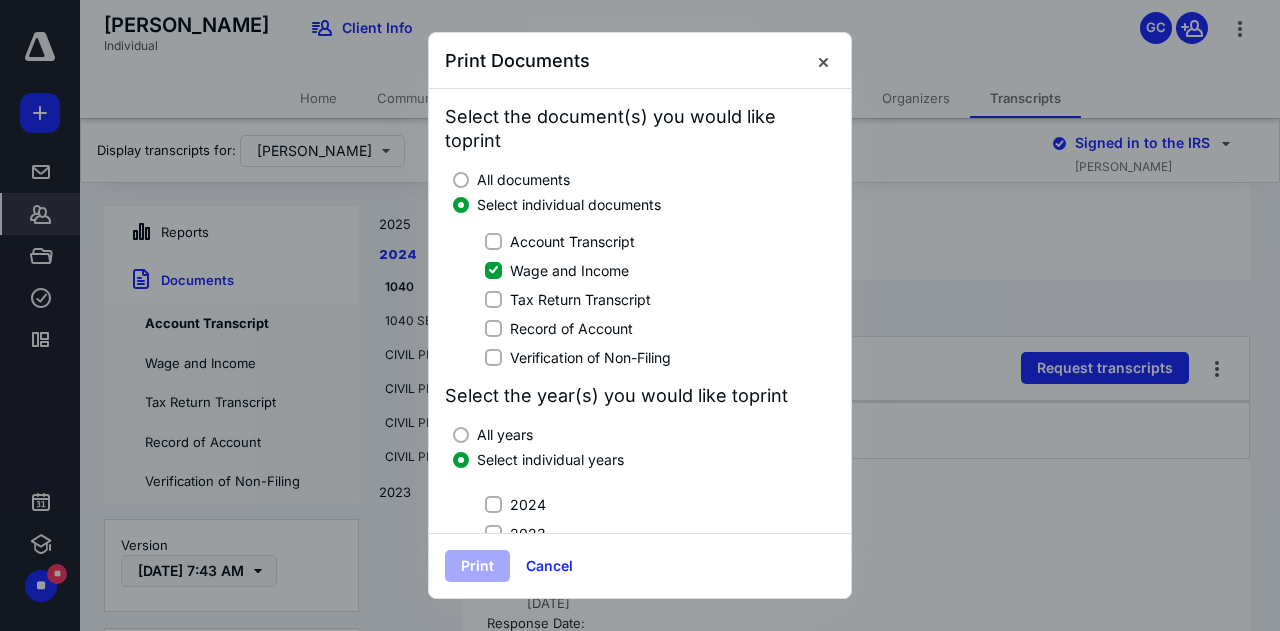 click 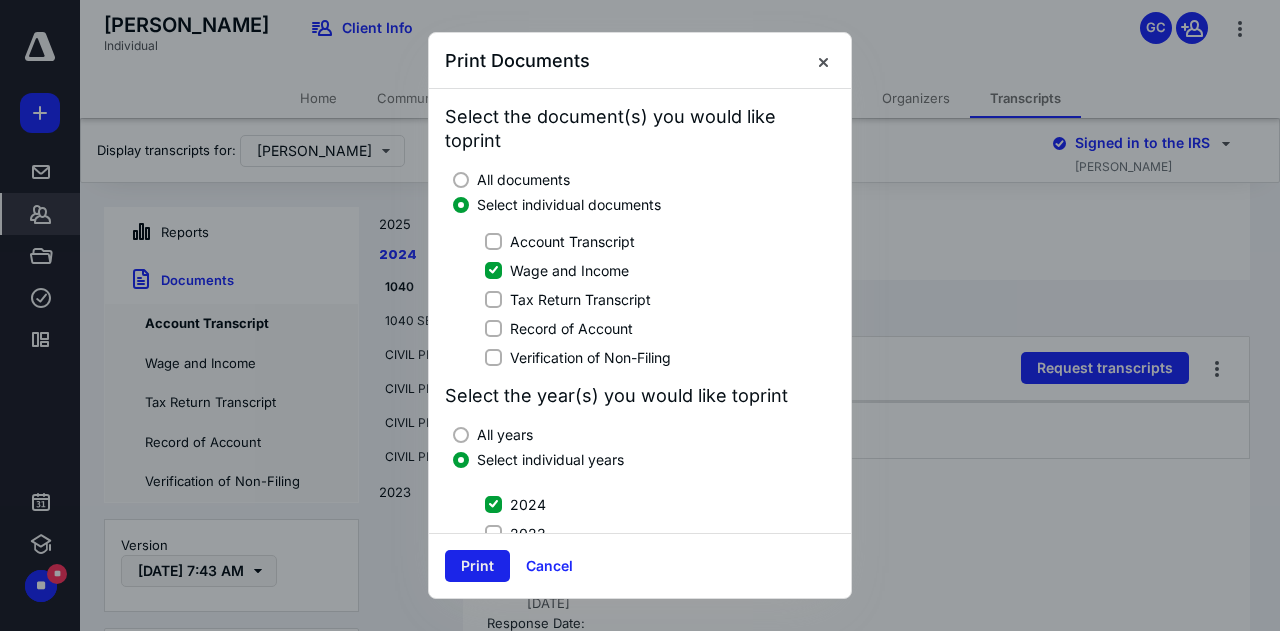 click on "Print" at bounding box center (477, 566) 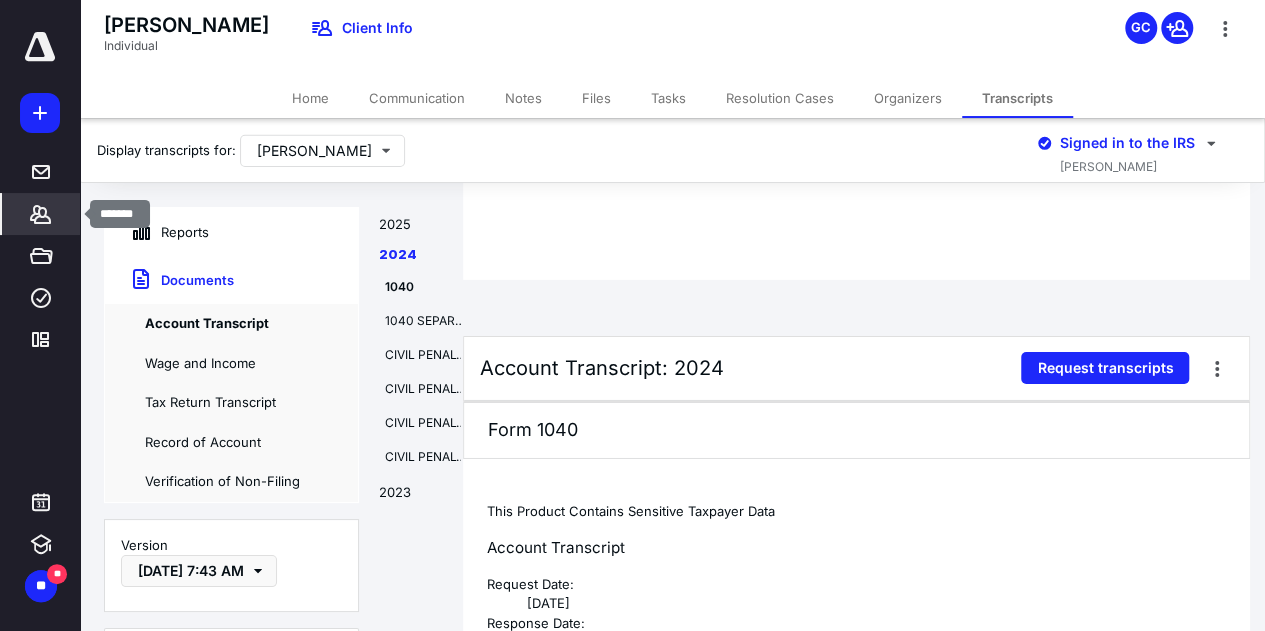 click 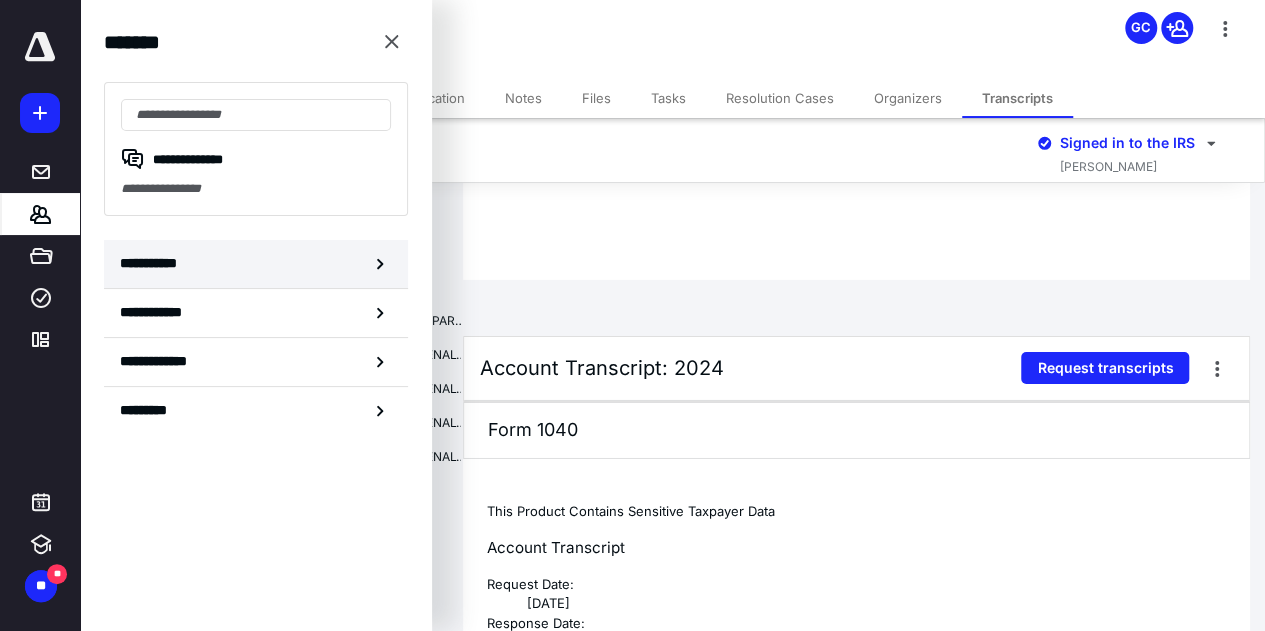 click on "**********" at bounding box center (153, 263) 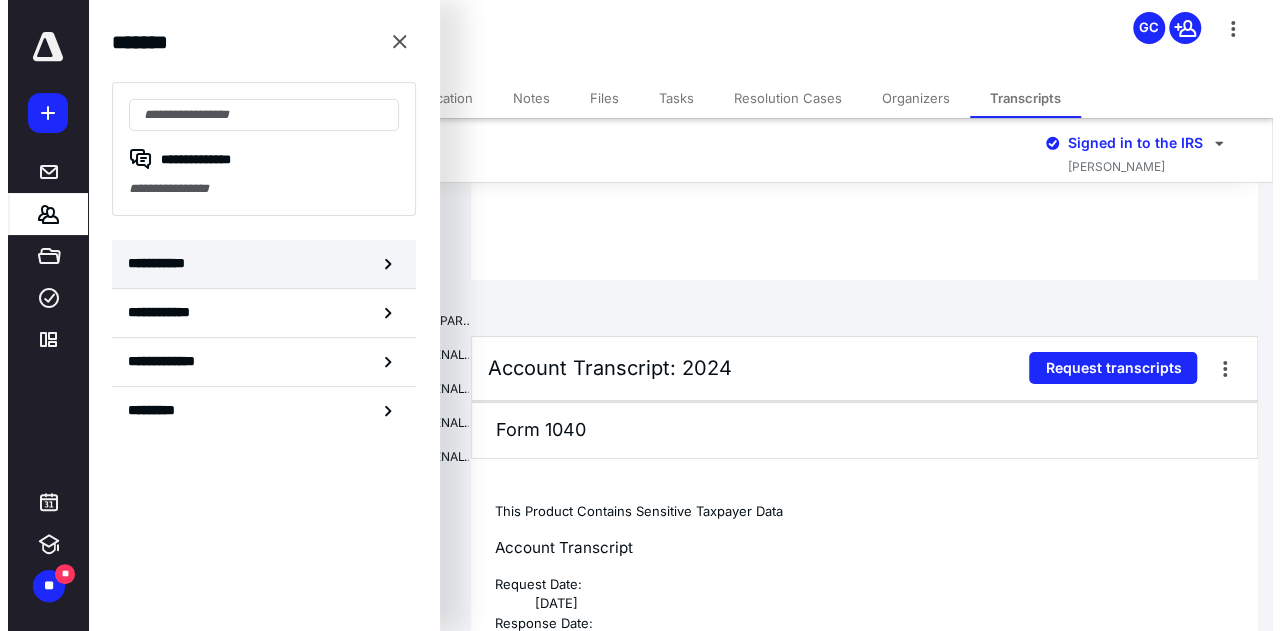 scroll, scrollTop: 0, scrollLeft: 0, axis: both 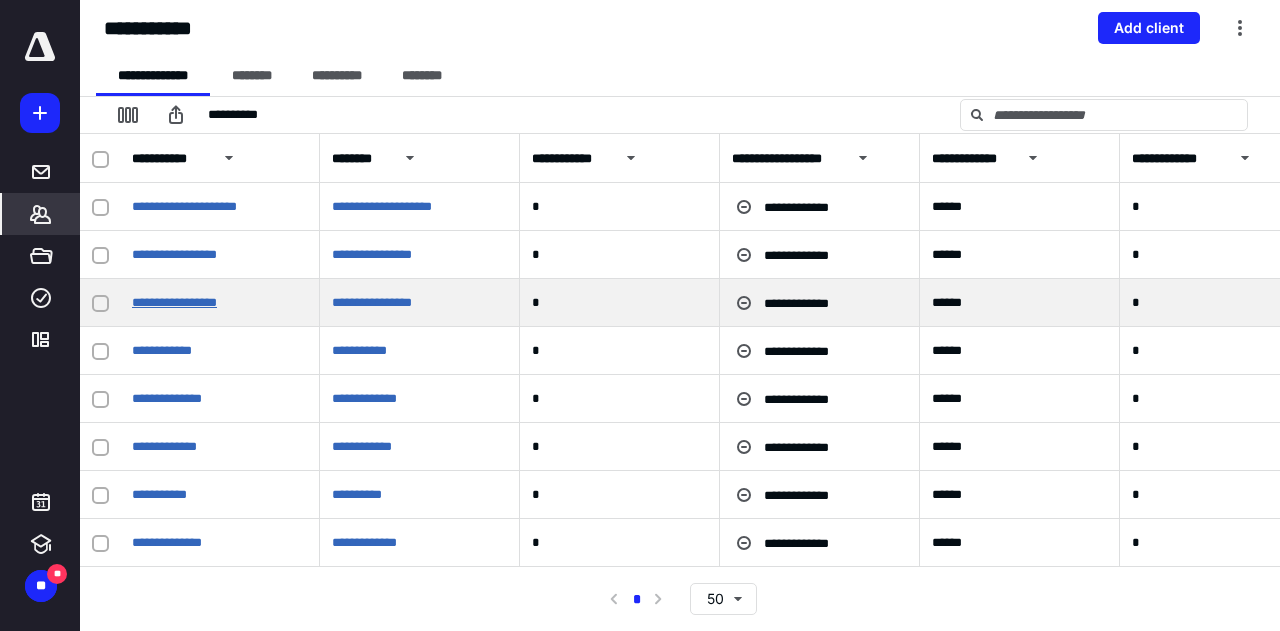 click on "**********" at bounding box center [174, 302] 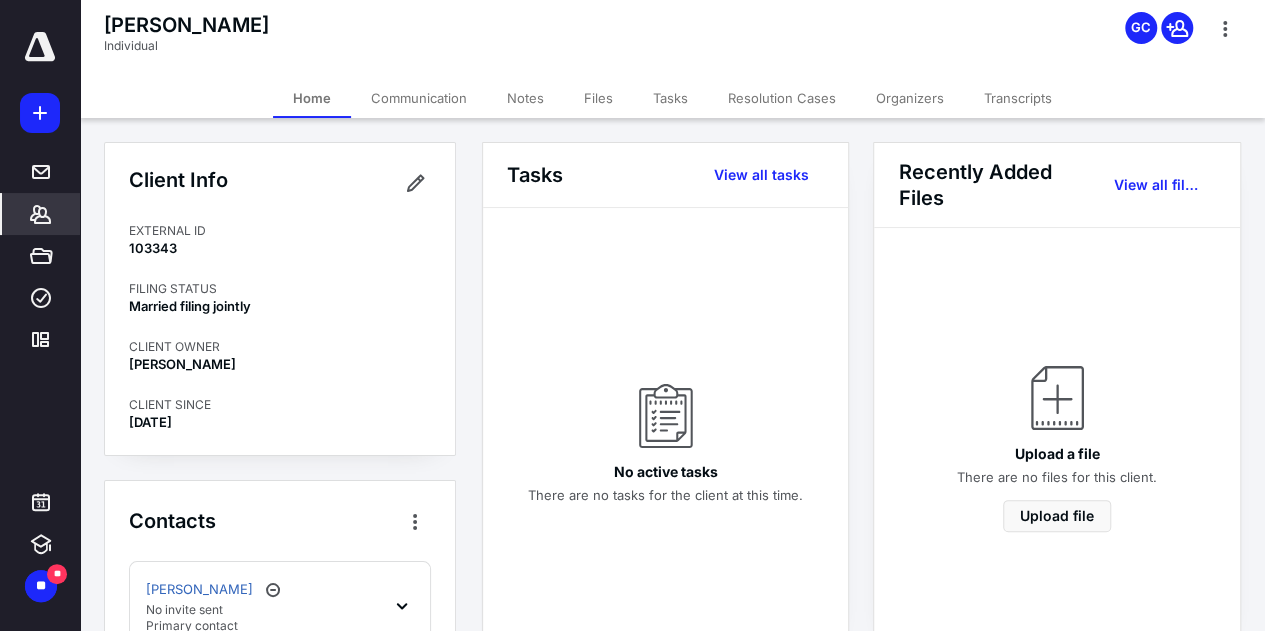 click on "Transcripts" at bounding box center [1018, 98] 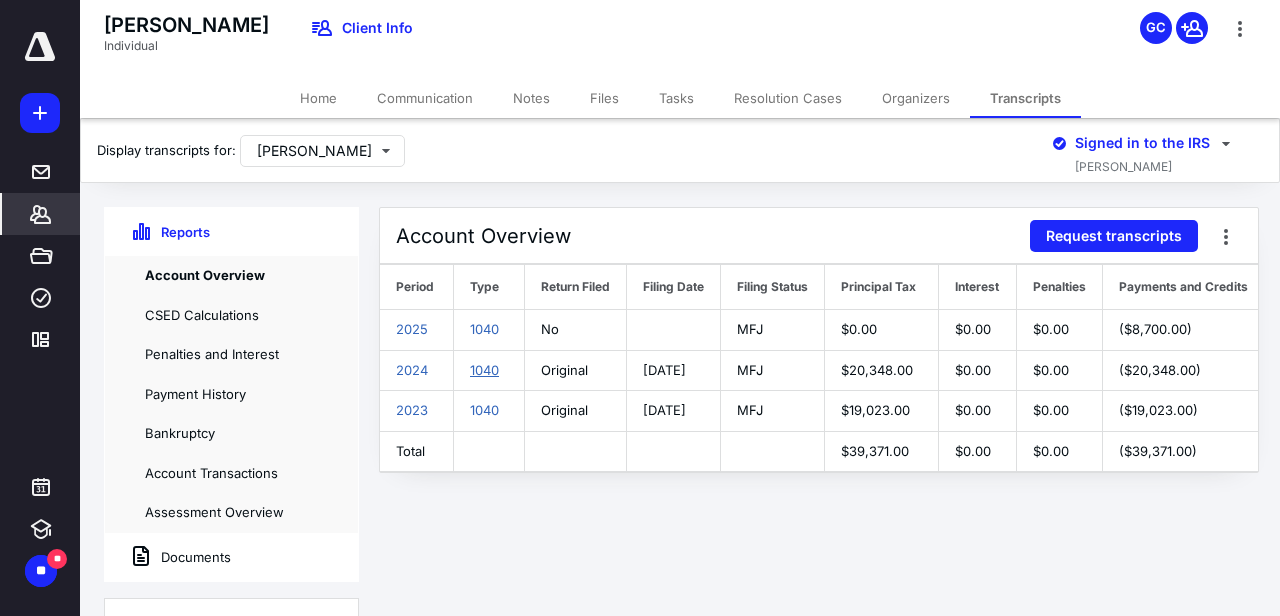 click on "1040" at bounding box center (484, 370) 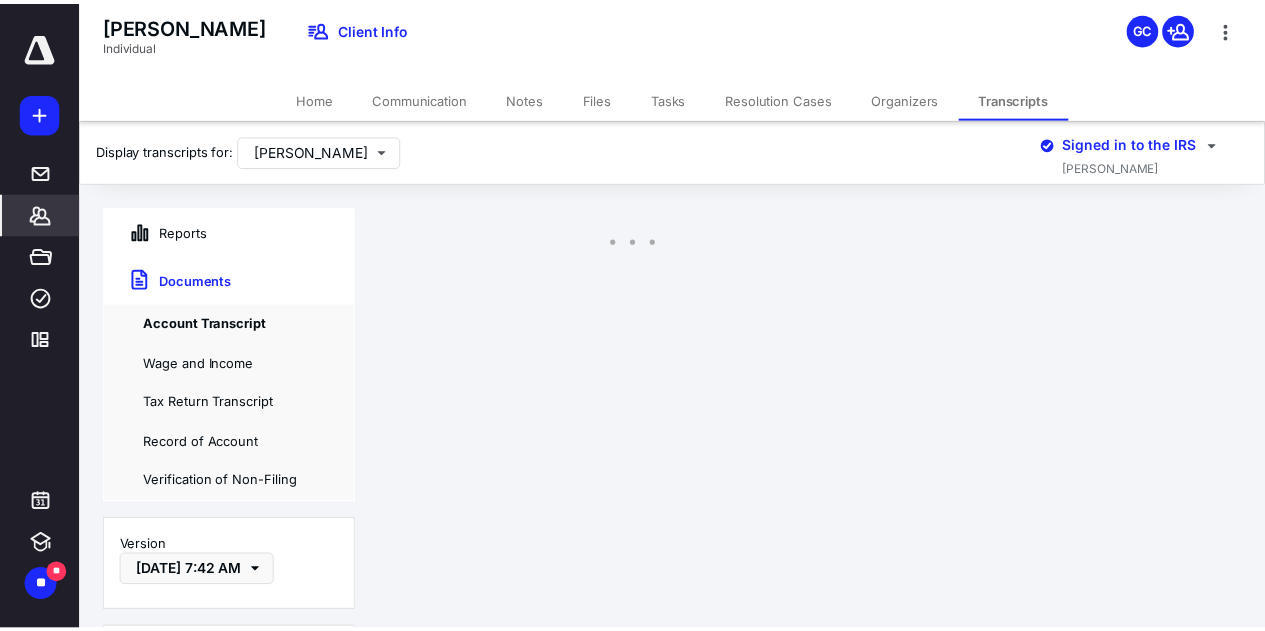 scroll, scrollTop: 3862, scrollLeft: 0, axis: vertical 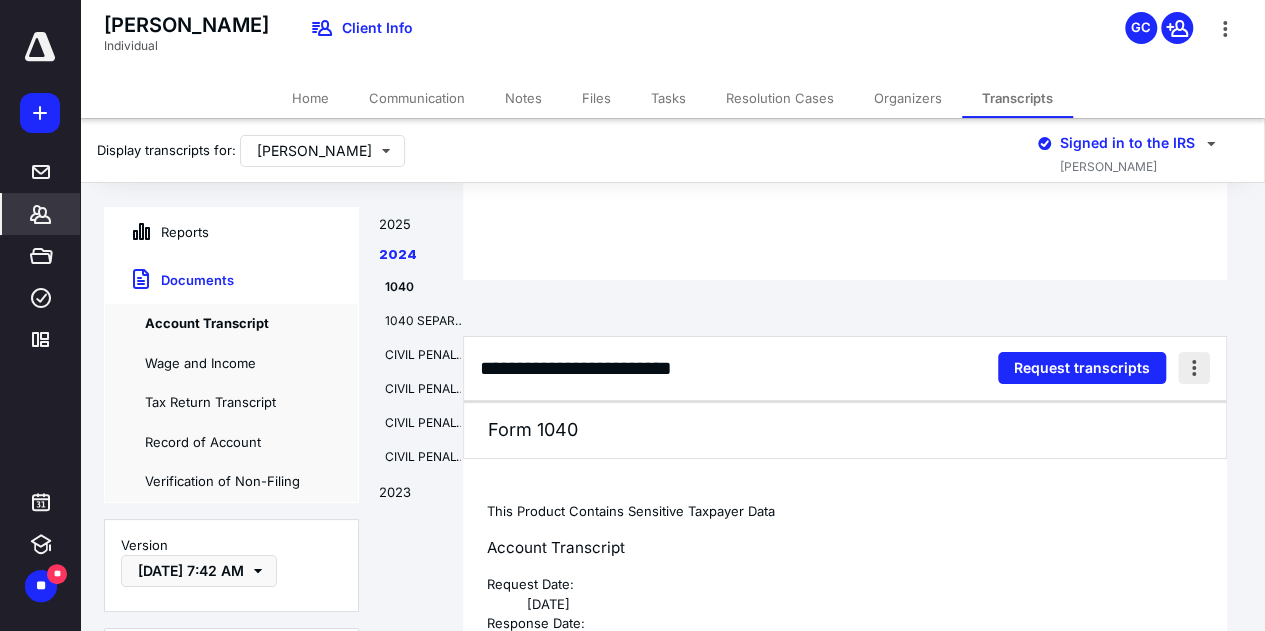 click at bounding box center (1194, 368) 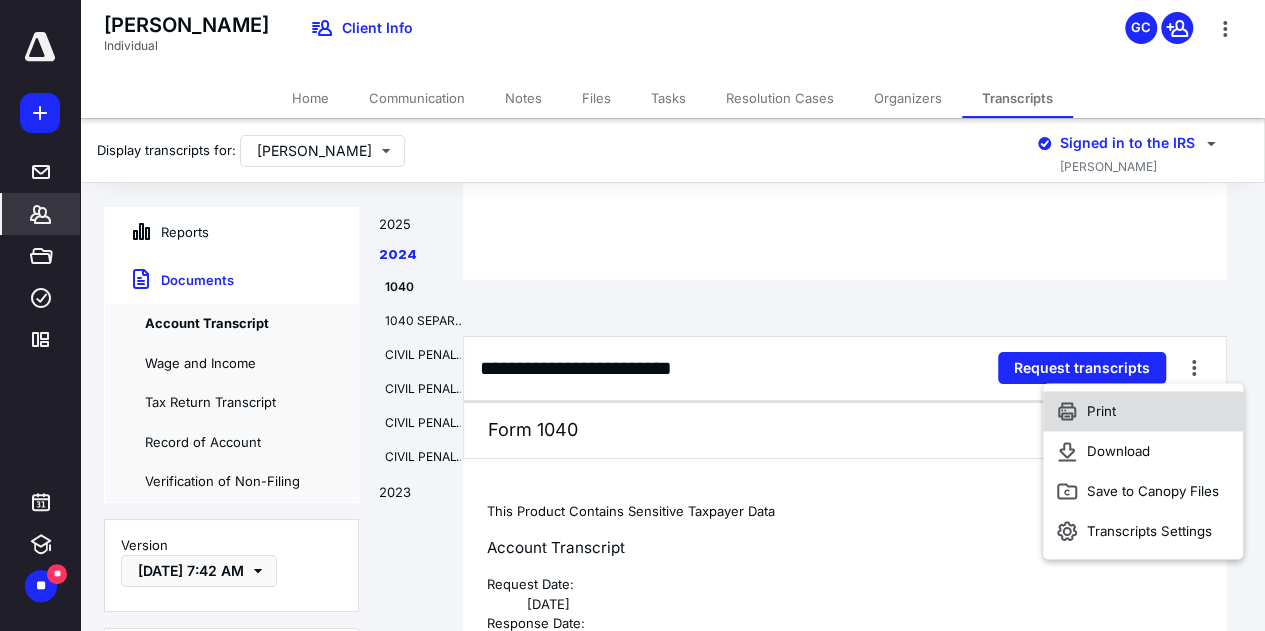 click on "Print" at bounding box center [1143, 411] 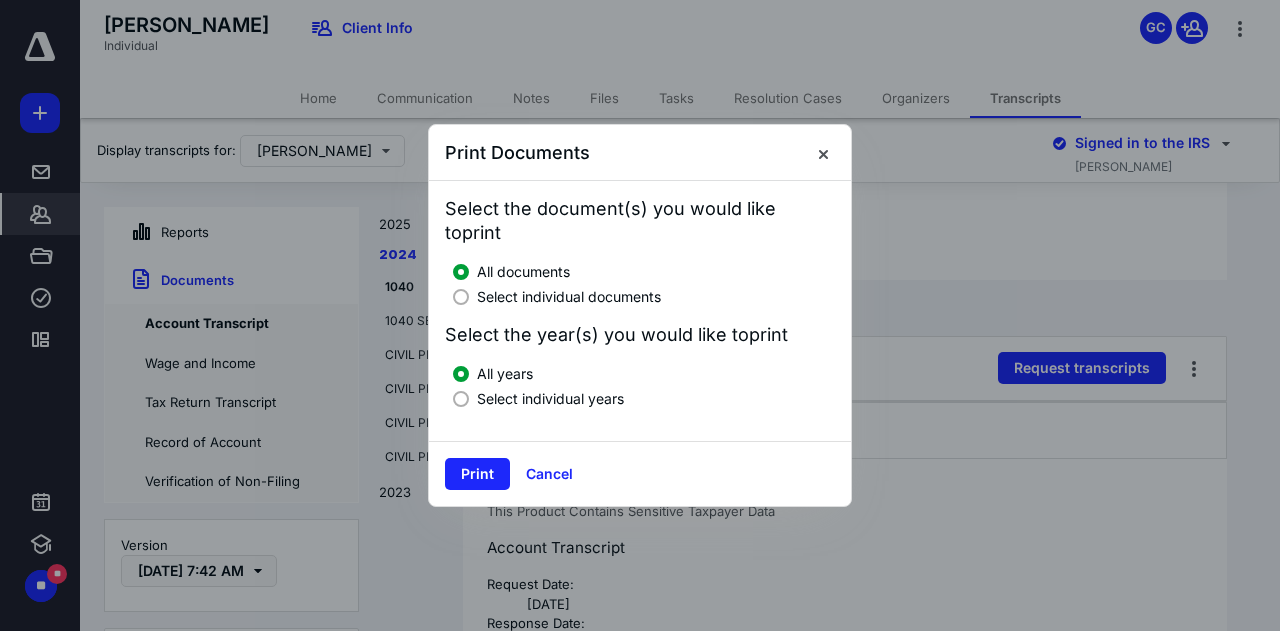 click at bounding box center (461, 297) 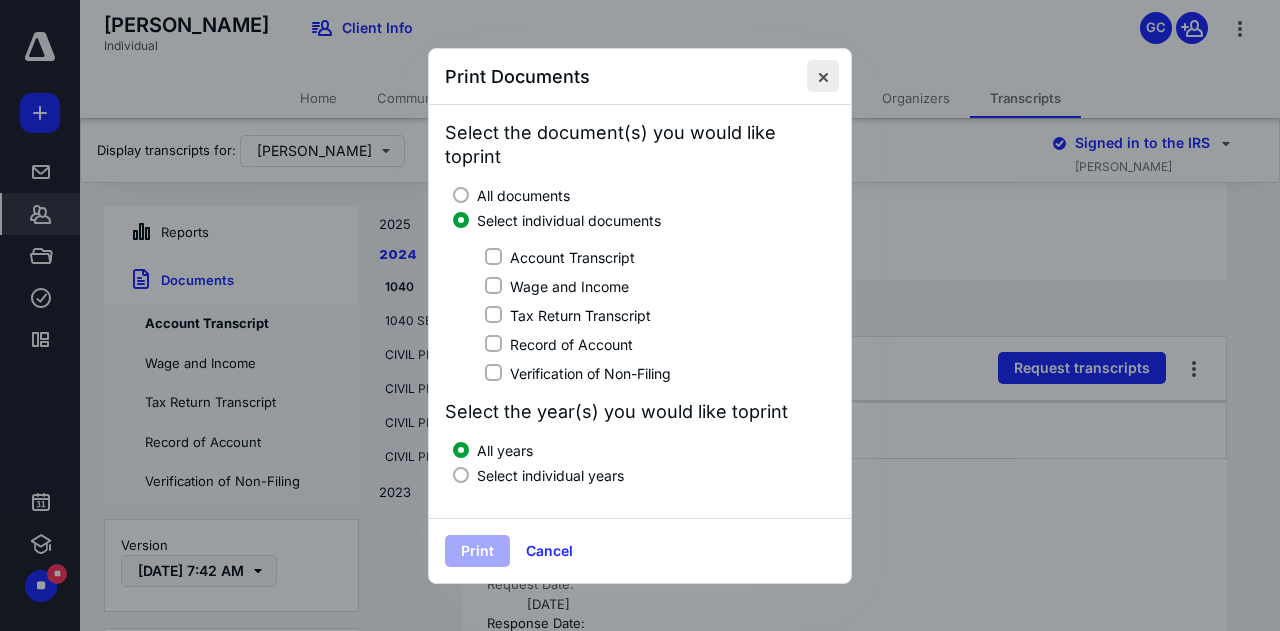click at bounding box center [823, 76] 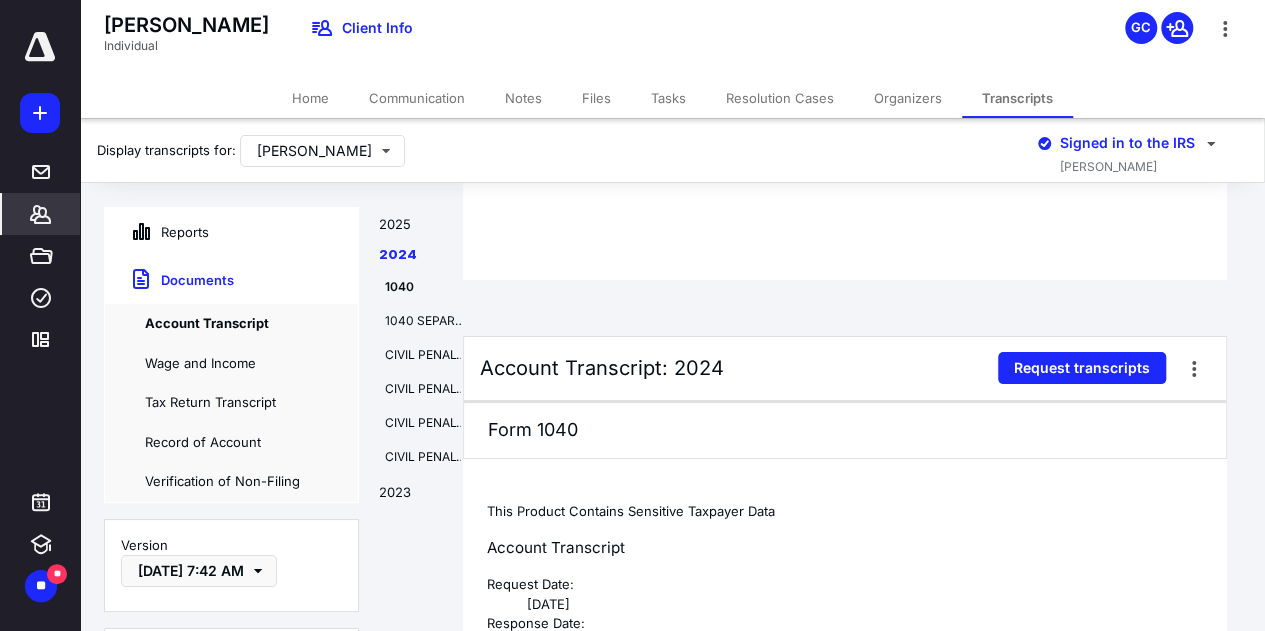 click on "2023" at bounding box center (411, 498) 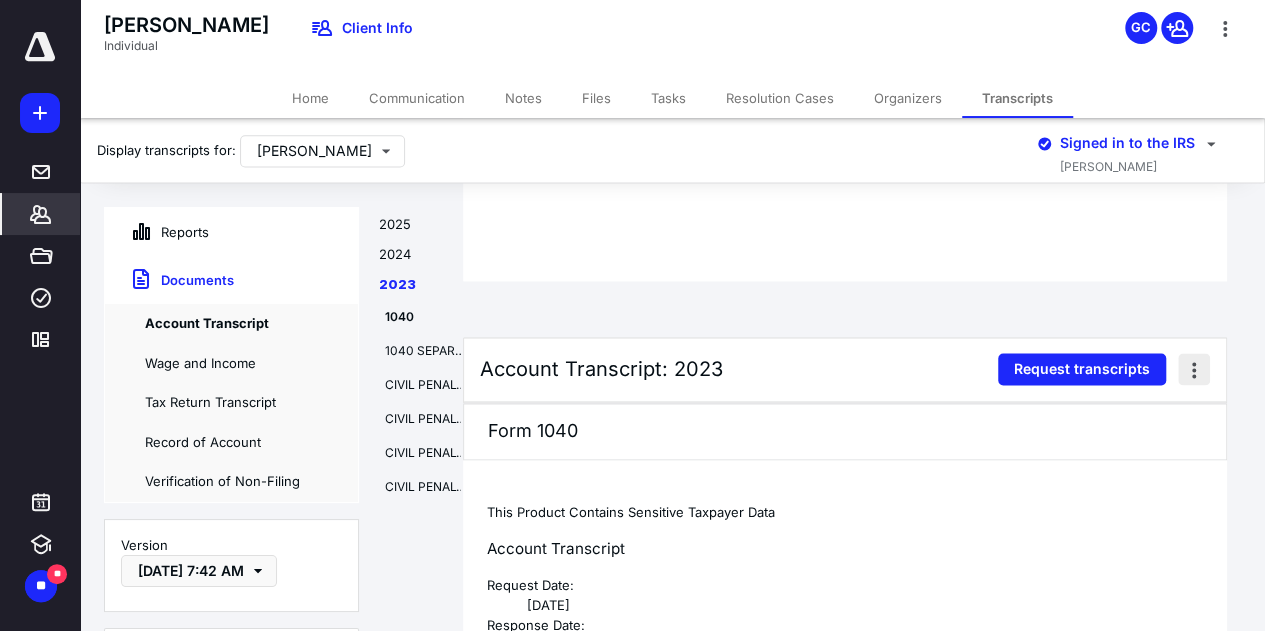 click at bounding box center (1194, 369) 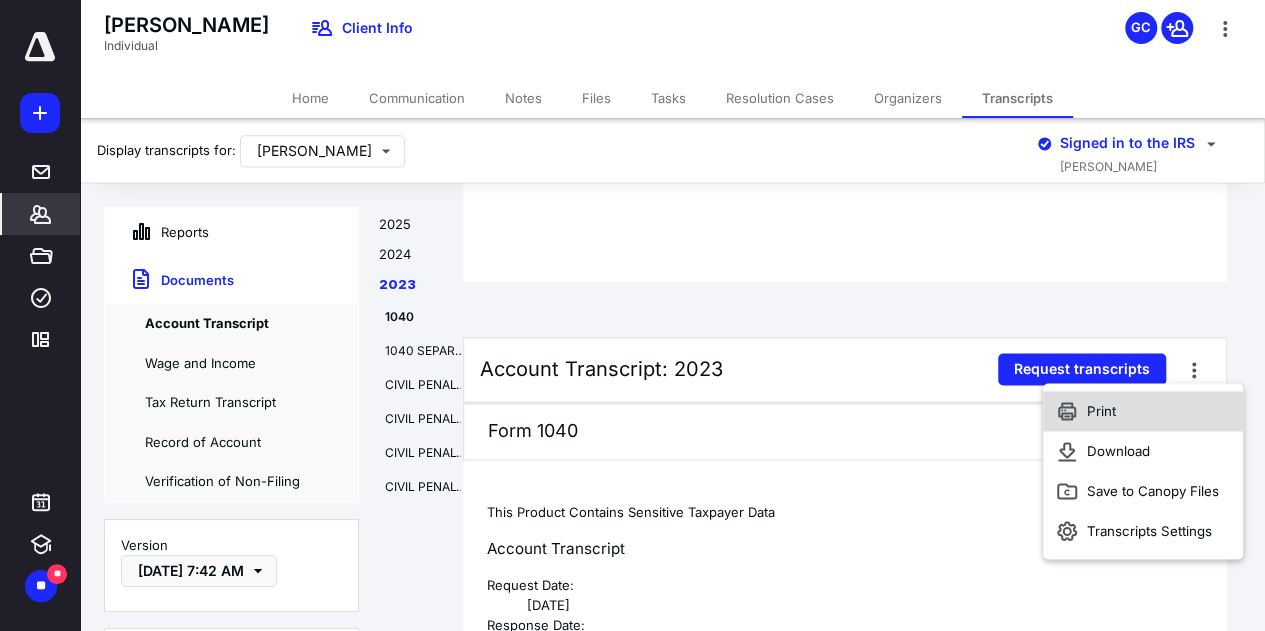 click on "Print" at bounding box center (1143, 411) 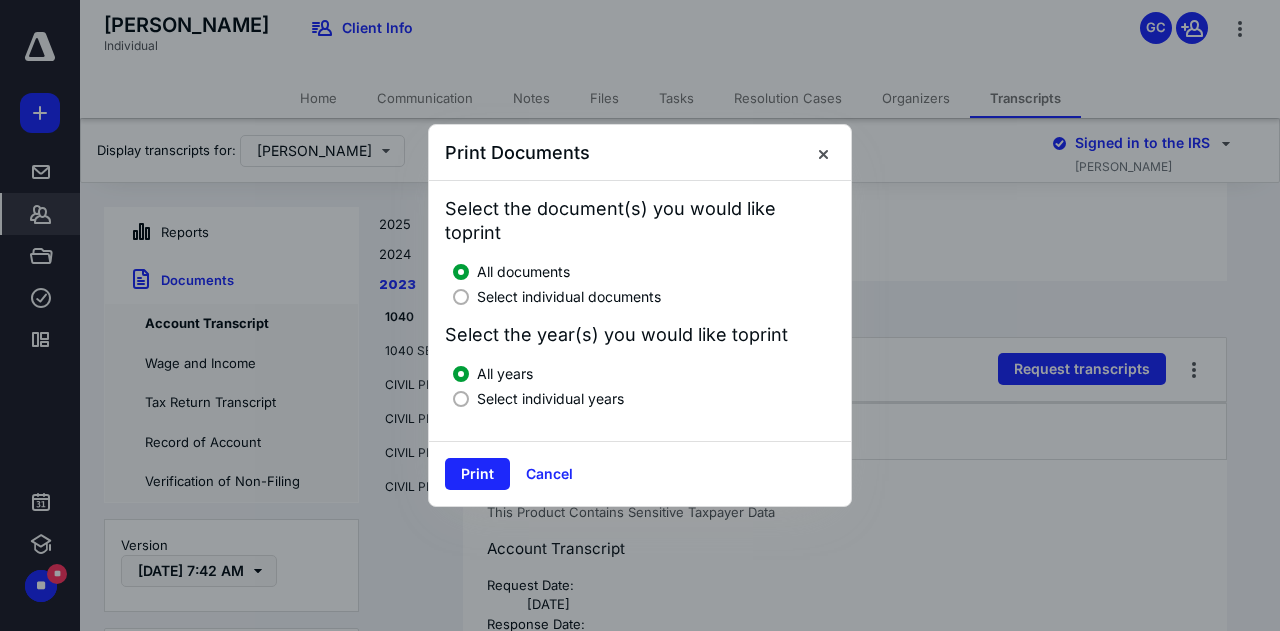 click at bounding box center [461, 297] 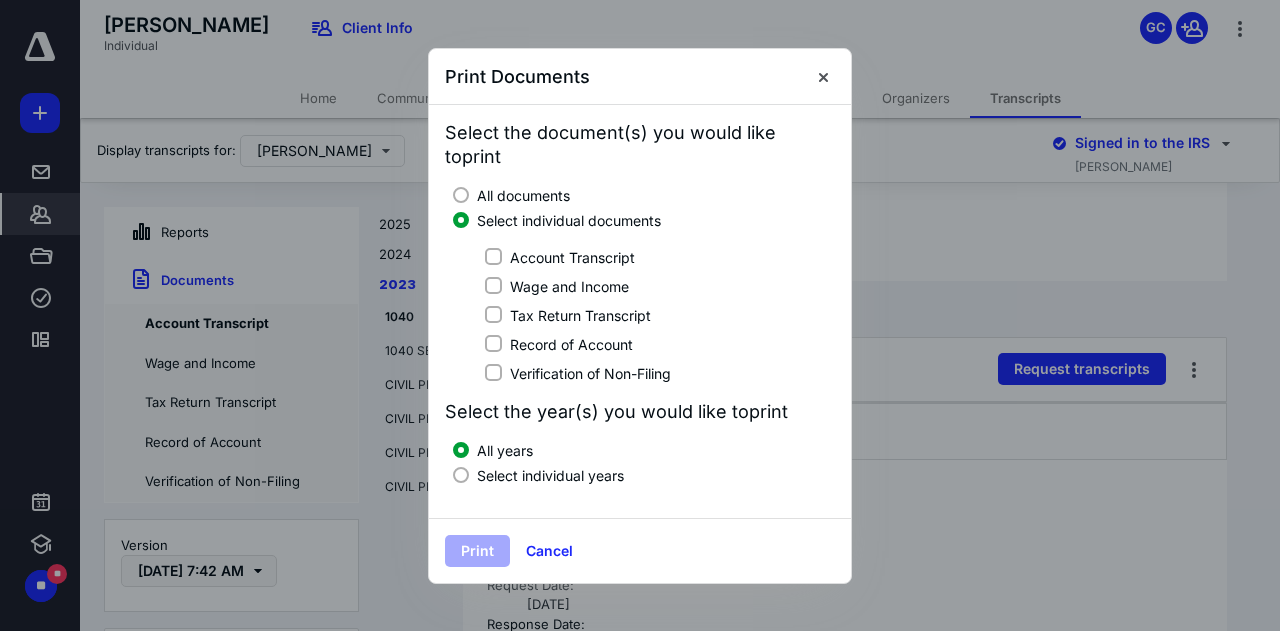 click 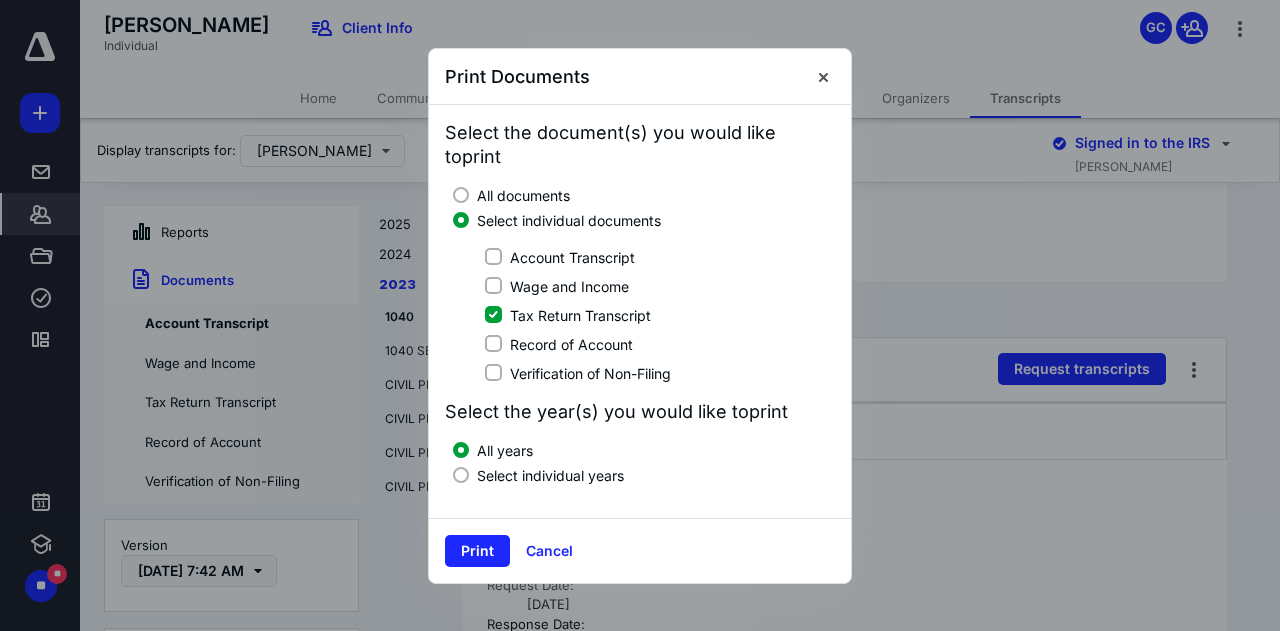 click at bounding box center [461, 475] 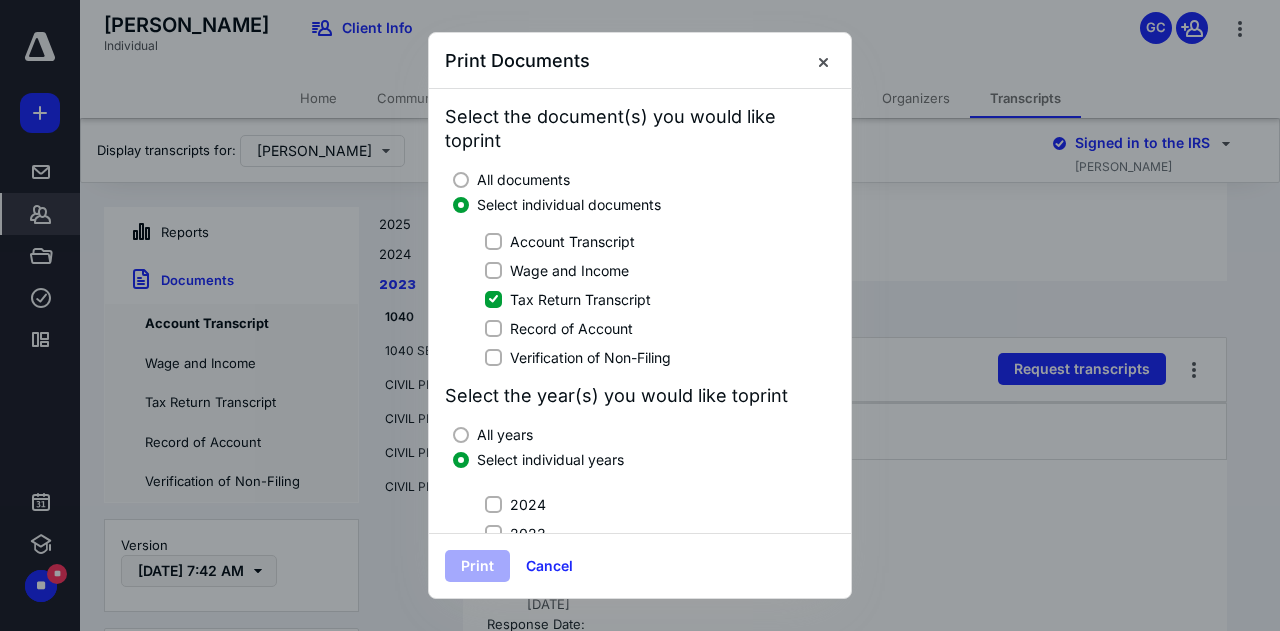 click 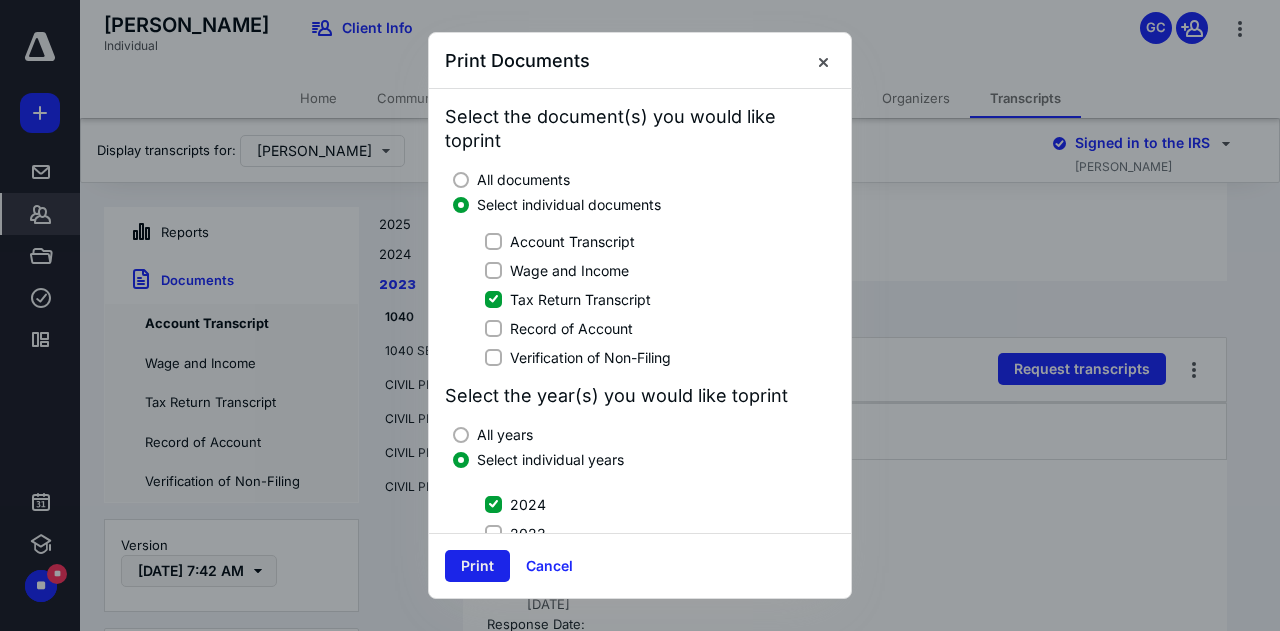 click on "Print" at bounding box center (477, 566) 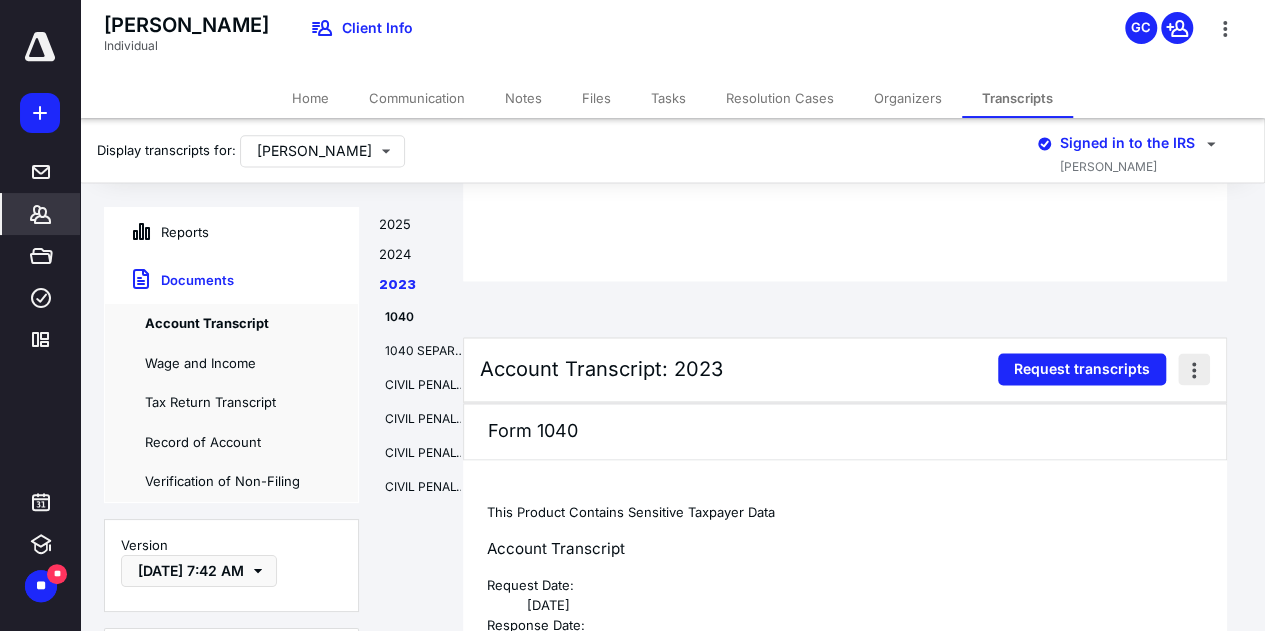 click at bounding box center (1194, 369) 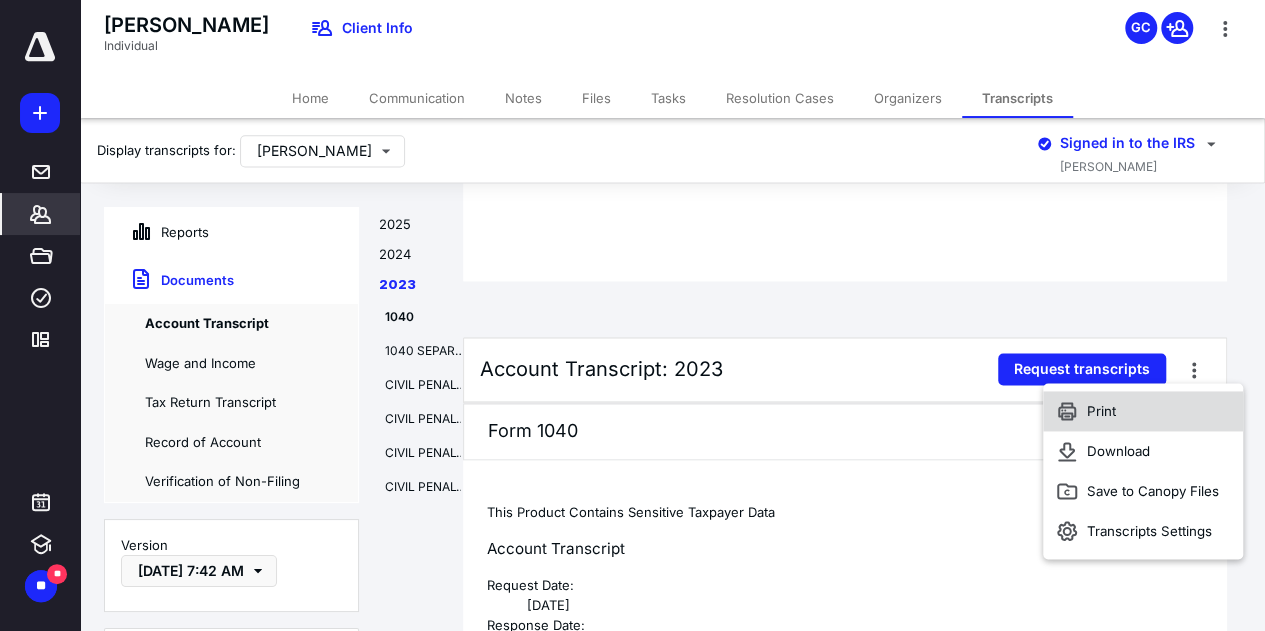click on "Print" at bounding box center [1143, 411] 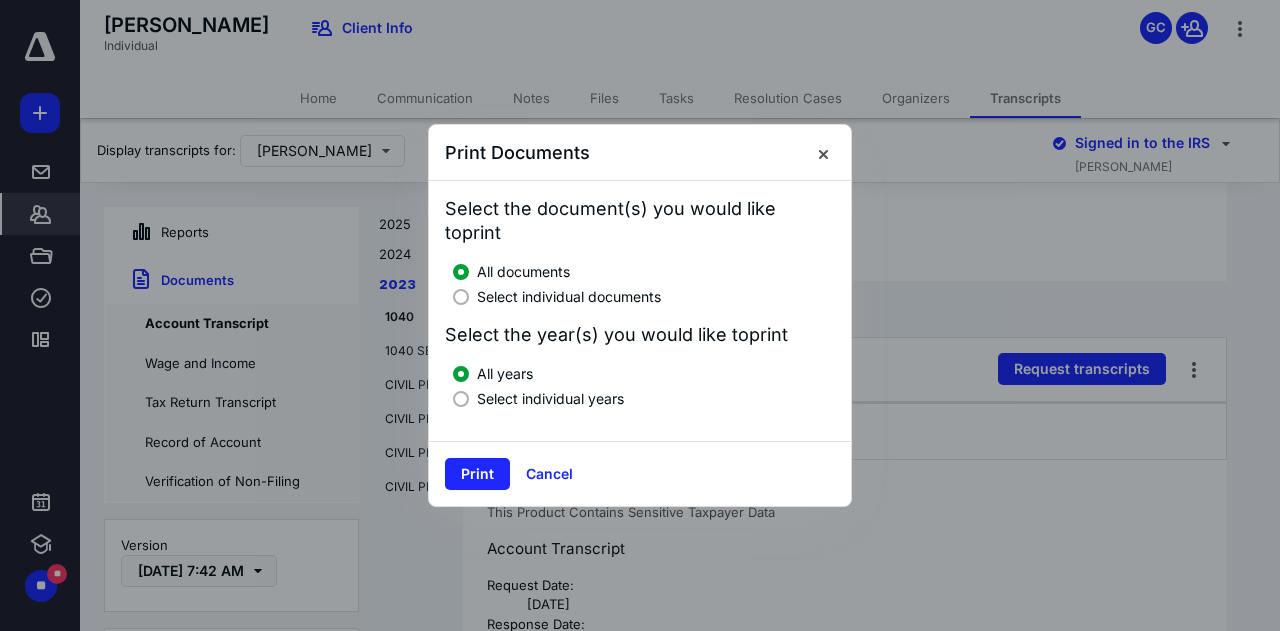 click at bounding box center (461, 297) 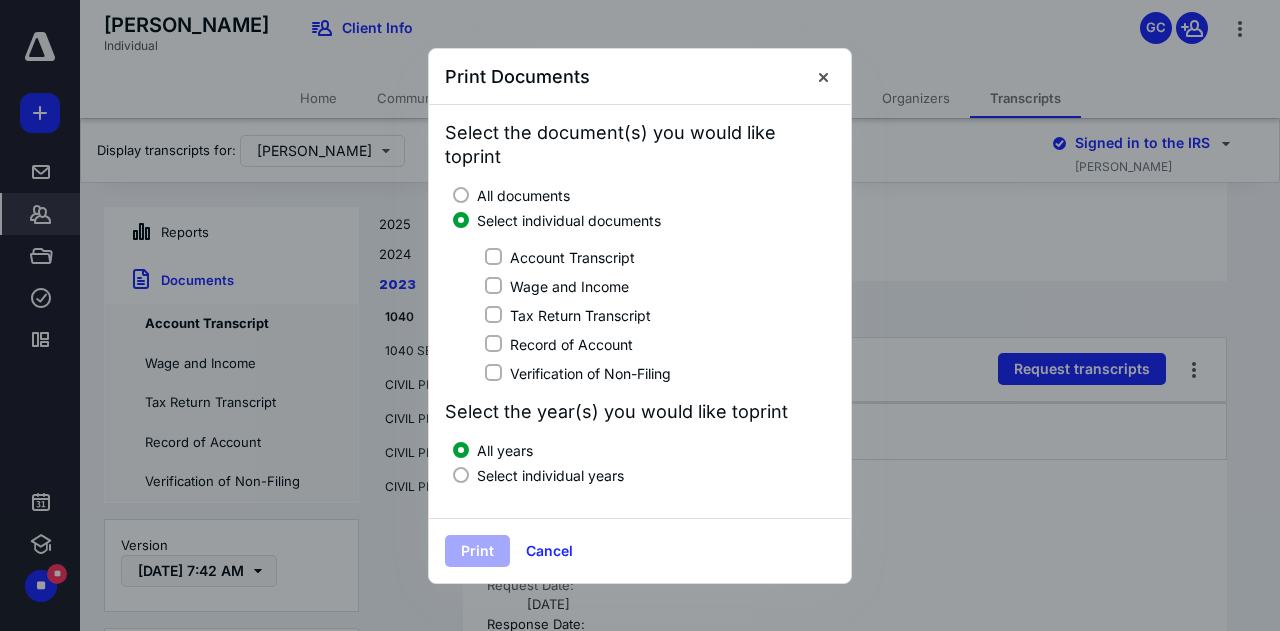 drag, startPoint x: 496, startPoint y: 269, endPoint x: 486, endPoint y: 344, distance: 75.66373 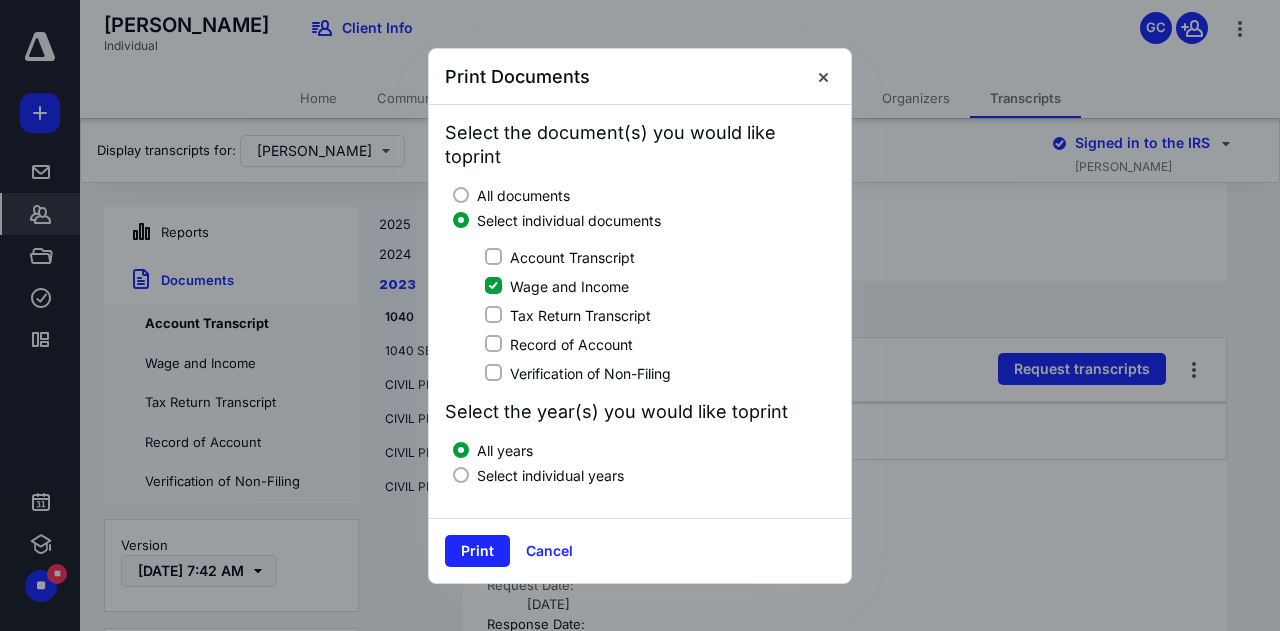 click at bounding box center (461, 475) 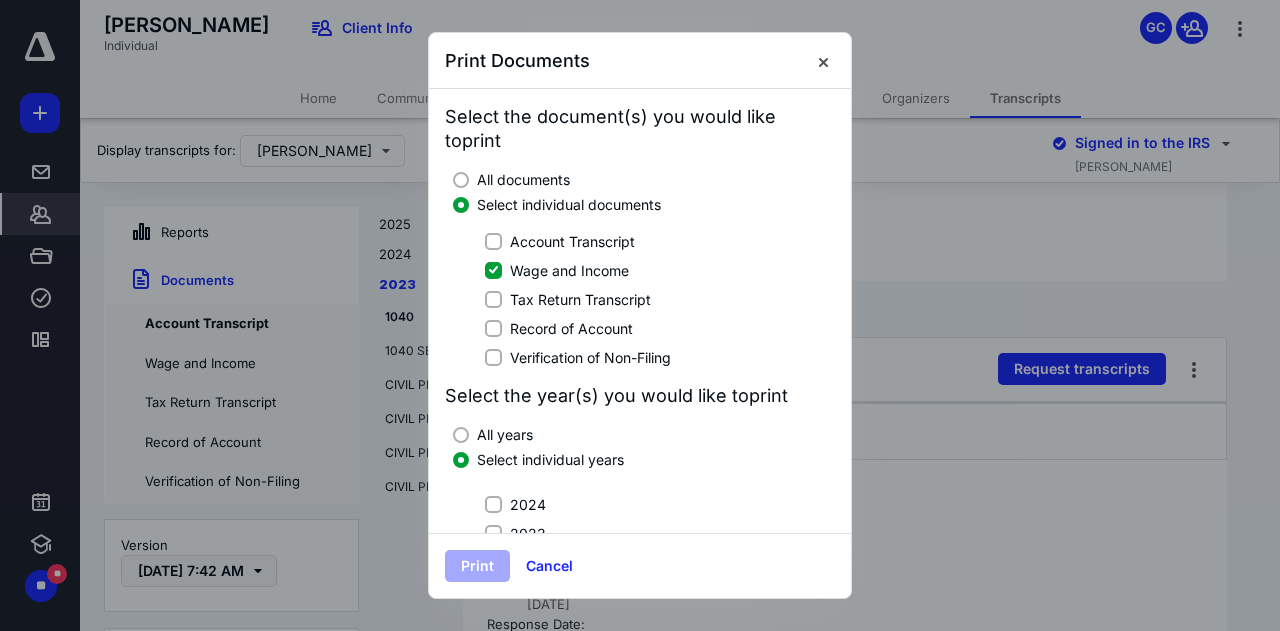 click 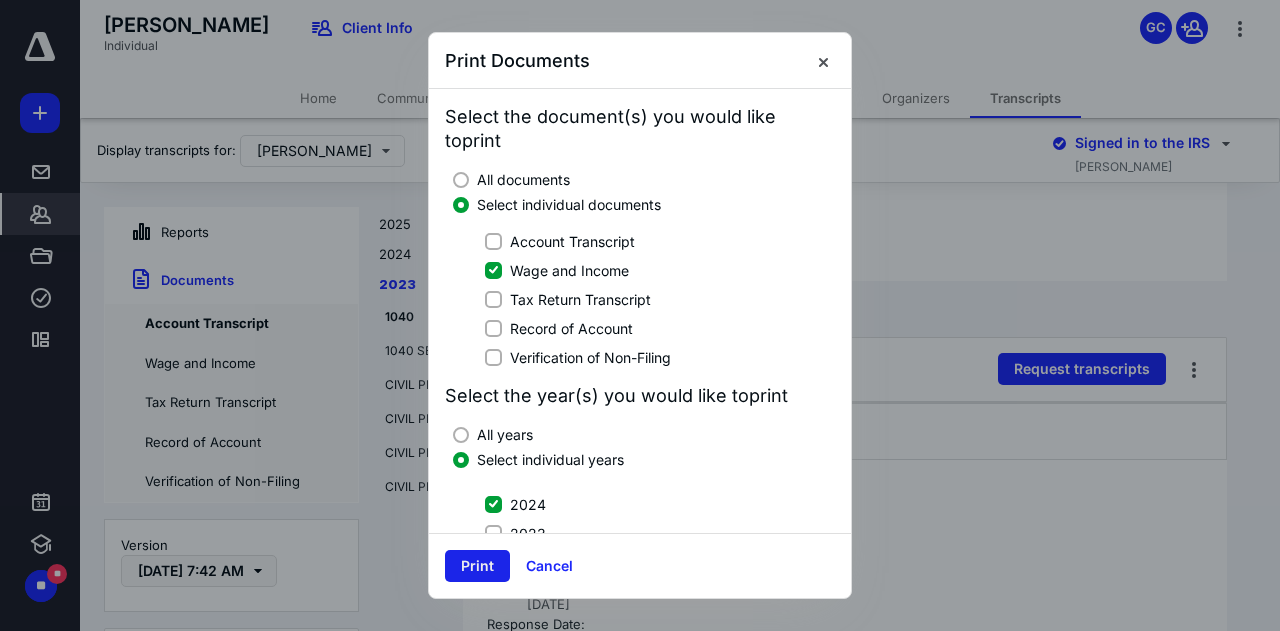 click on "Print" at bounding box center (477, 566) 